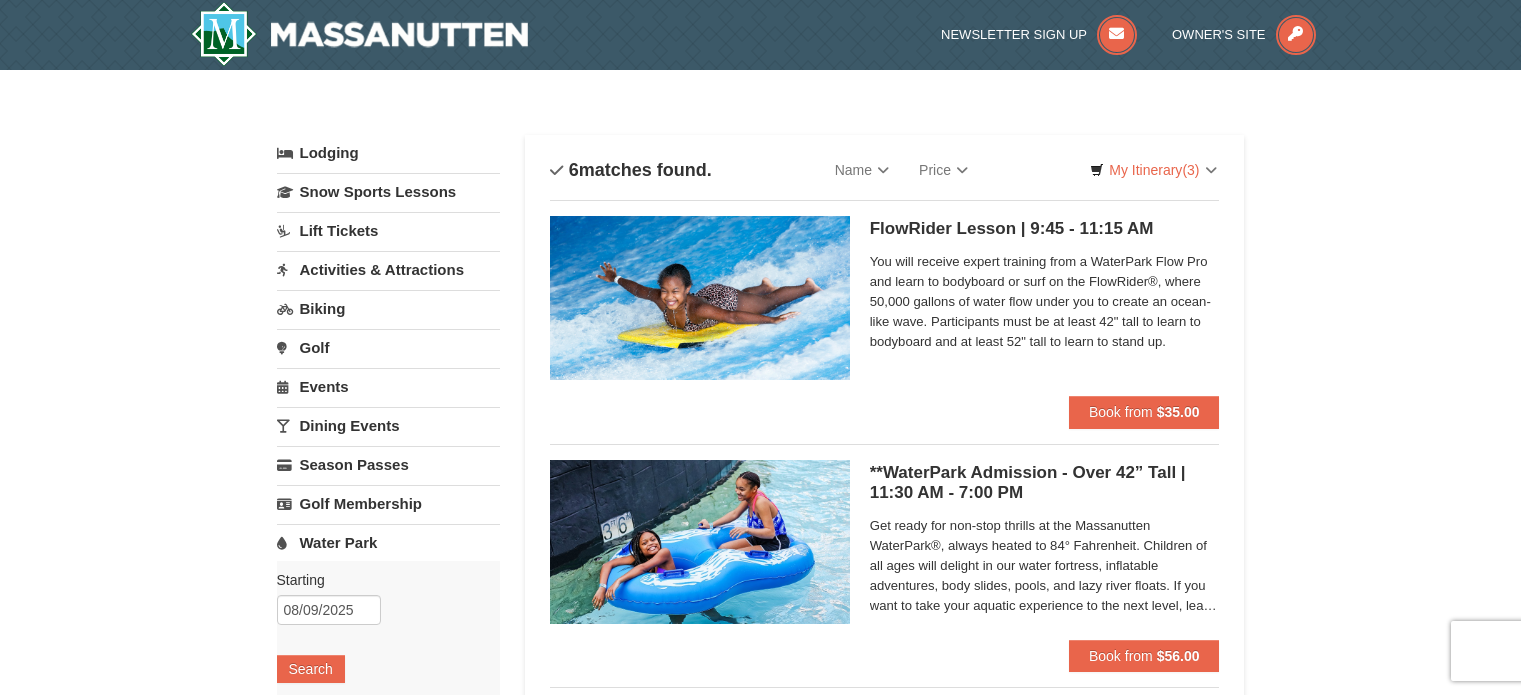 scroll, scrollTop: 0, scrollLeft: 0, axis: both 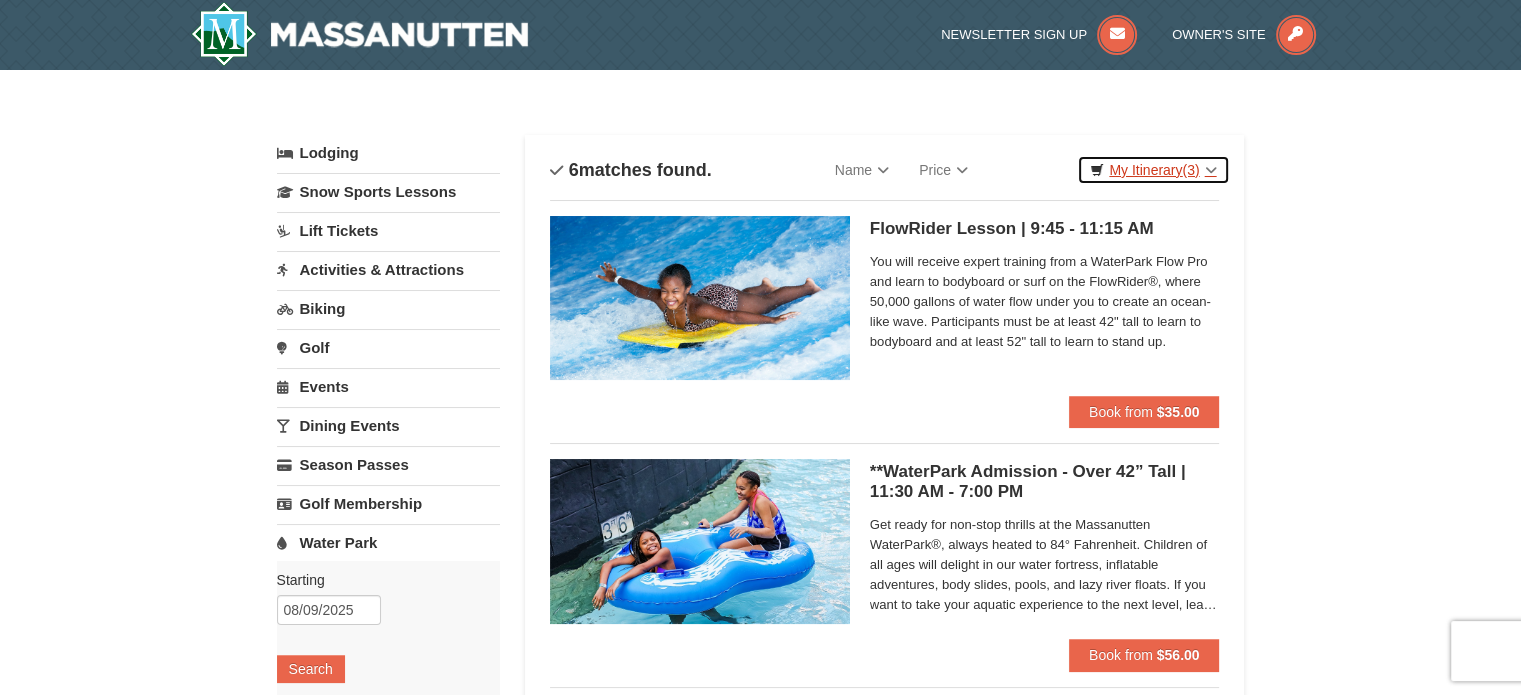 click on "My Itinerary (3)" at bounding box center (1153, 170) 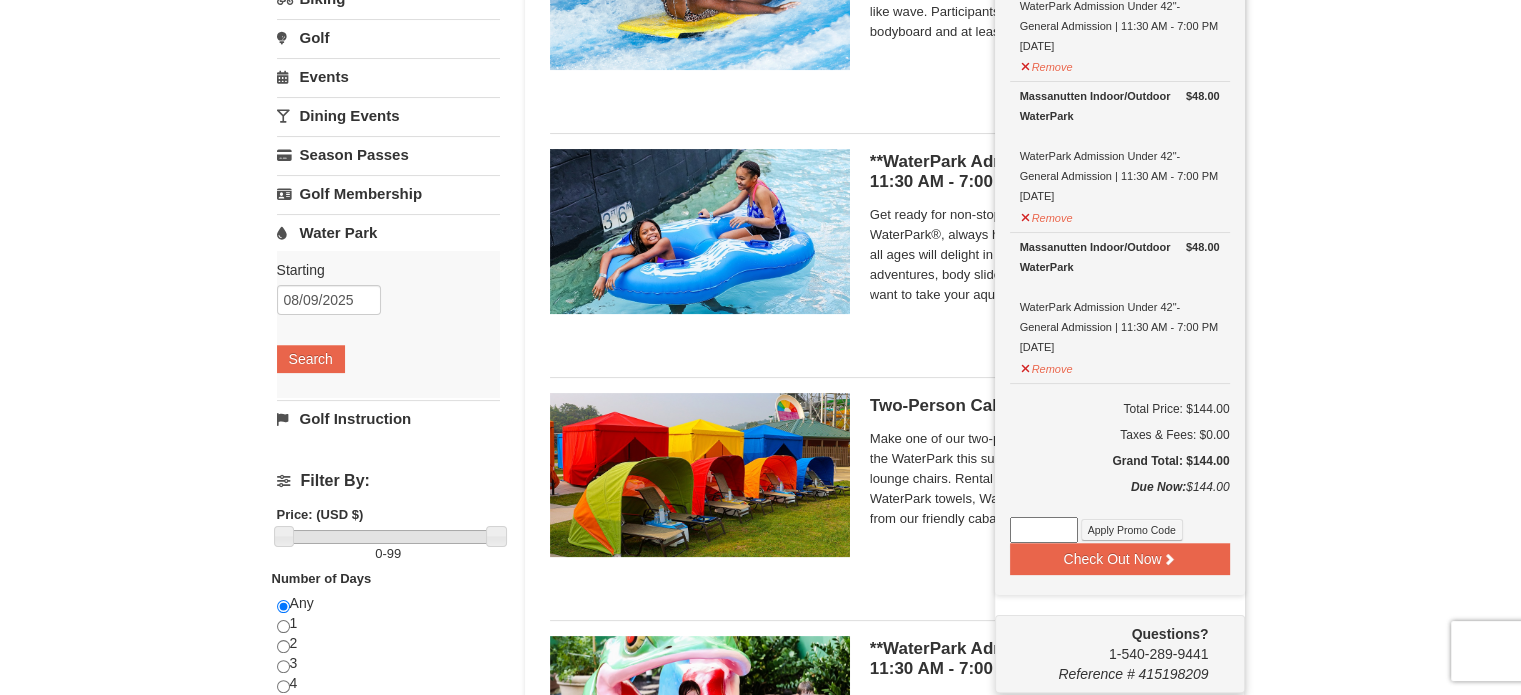 scroll, scrollTop: 328, scrollLeft: 0, axis: vertical 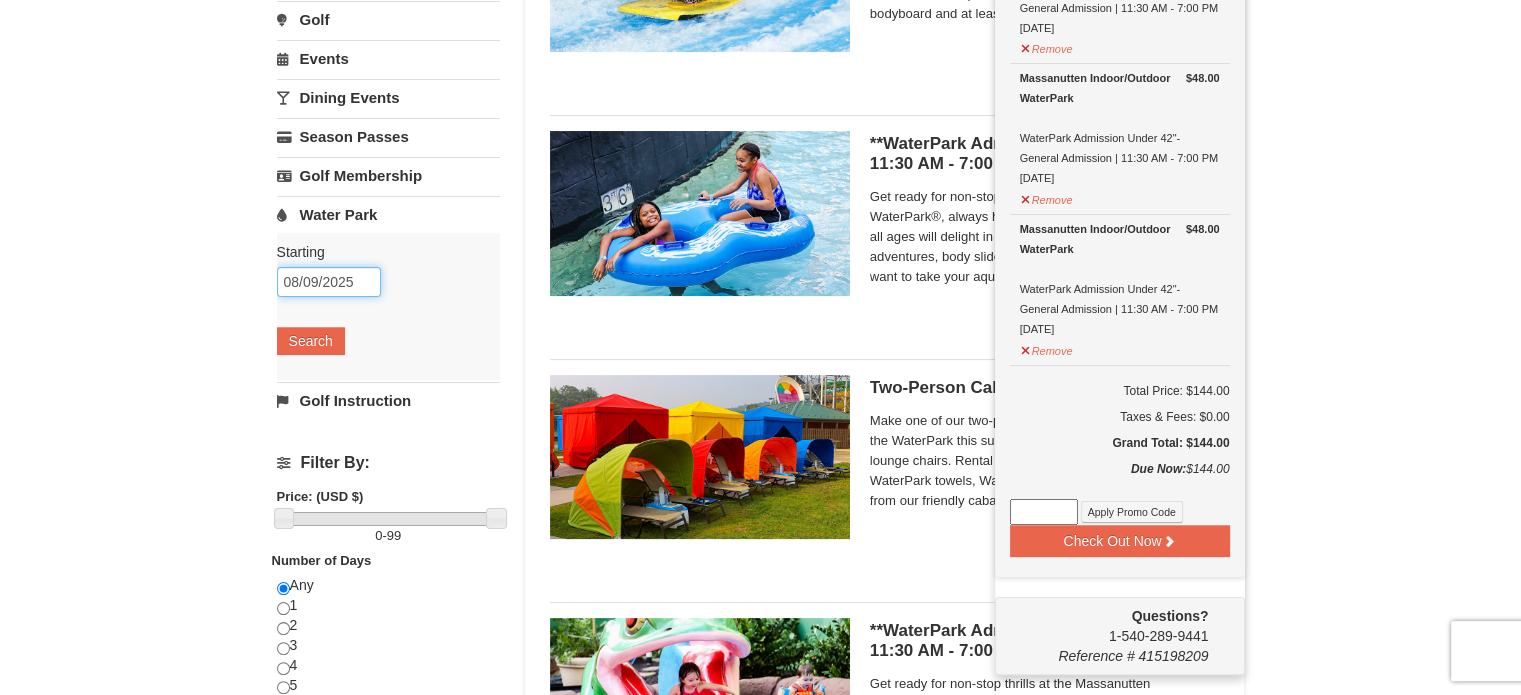 click on "08/09/2025" at bounding box center (329, 282) 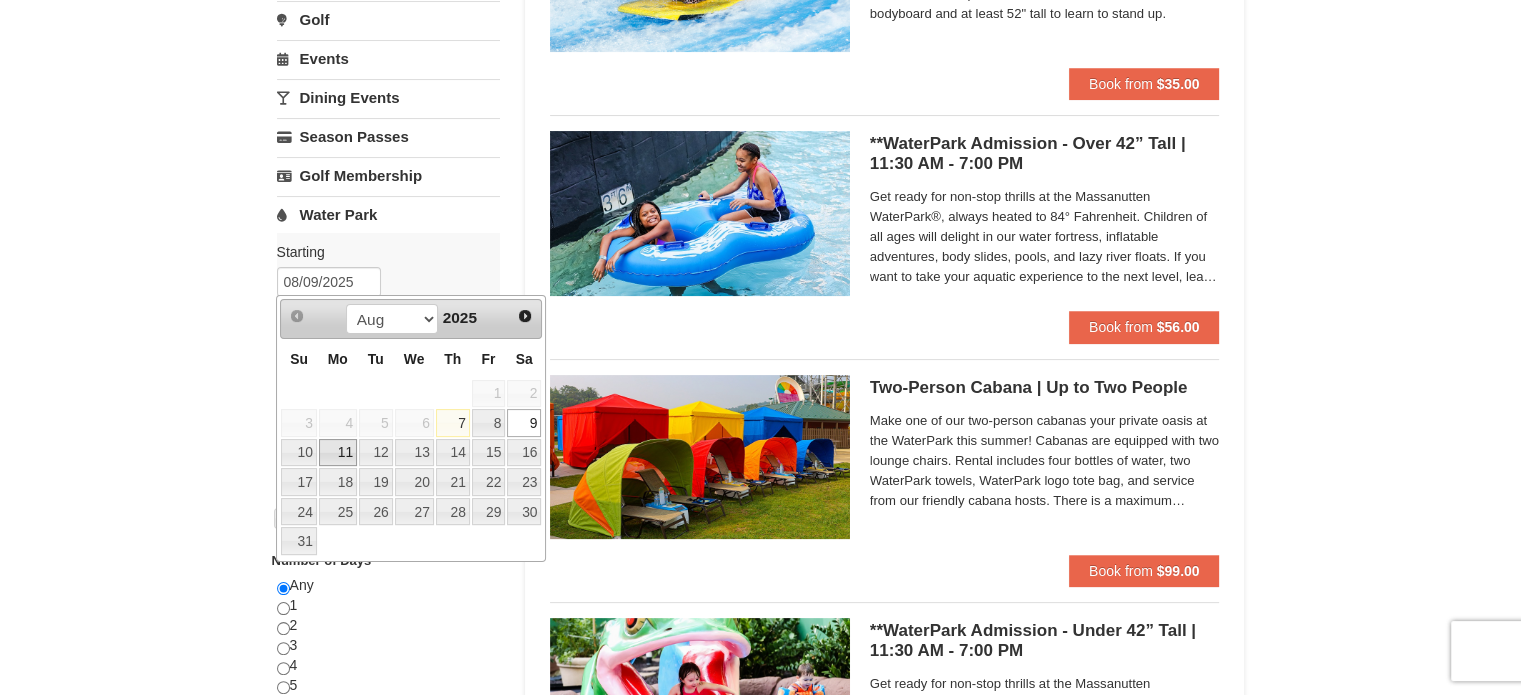 click on "11" at bounding box center (338, 453) 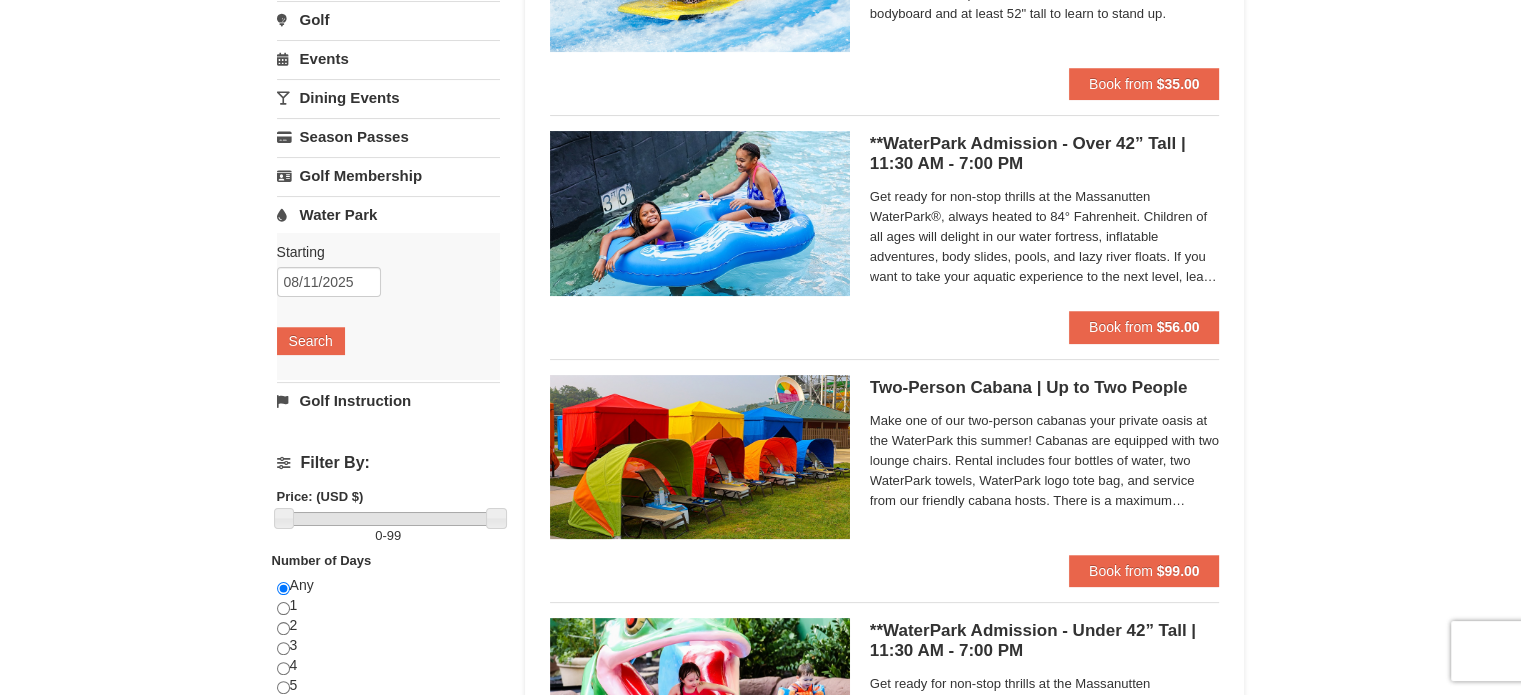click on "**WaterPark Admission - Under 42” Tall | 11:30 AM - 7:00 PM [LOCATION]" at bounding box center (1045, 641) 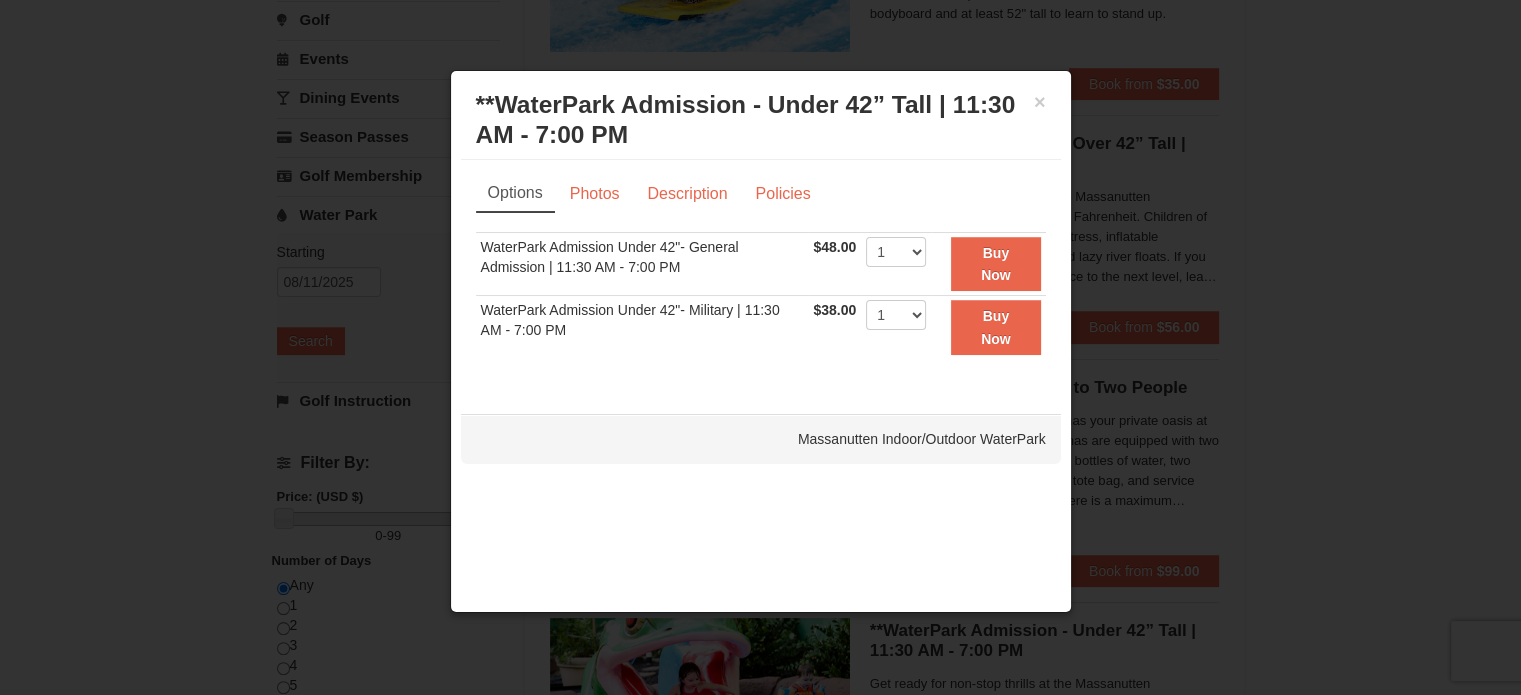 drag, startPoint x: 920, startPoint y: 273, endPoint x: 913, endPoint y: 251, distance: 23.086792 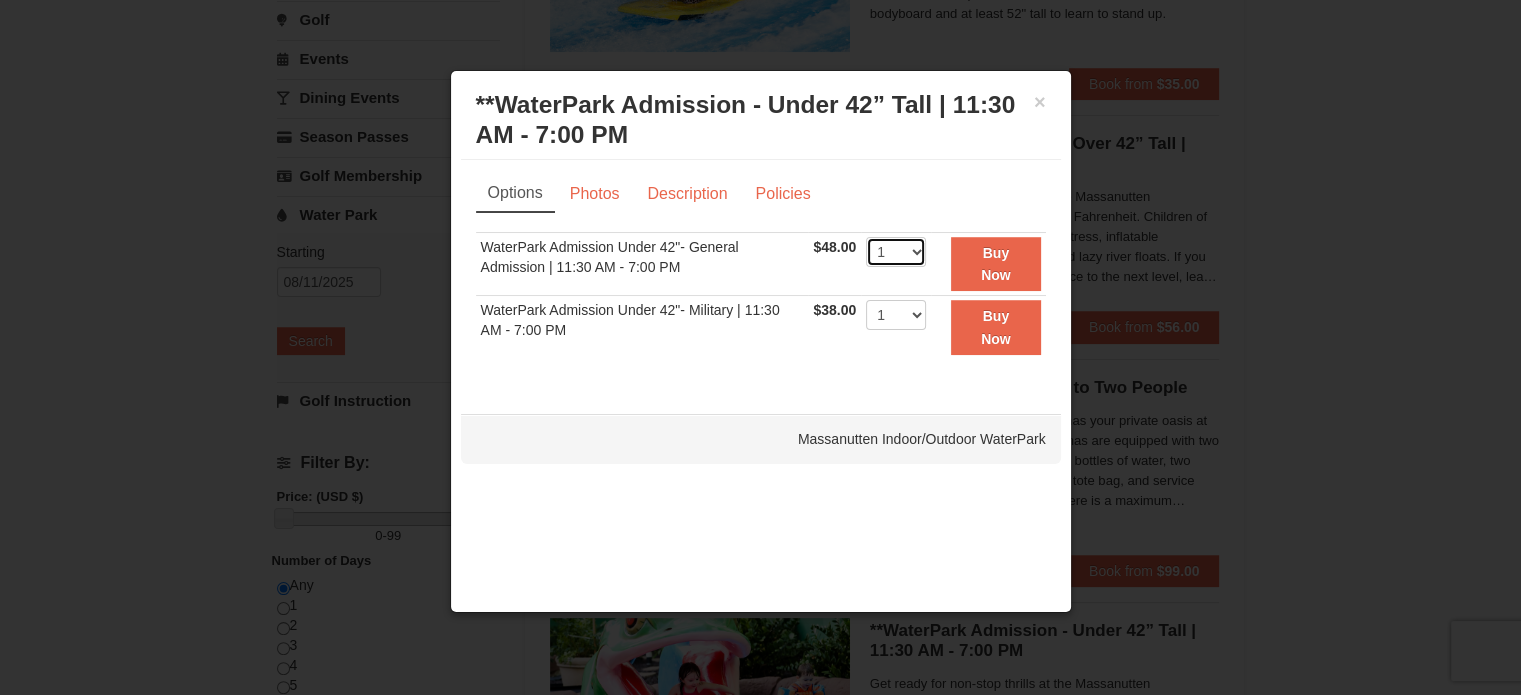 click on "1
2
3
4
5
6
7
8
9
10
11
12
13
14
15
16
17
18
19
20
21 22" at bounding box center [896, 252] 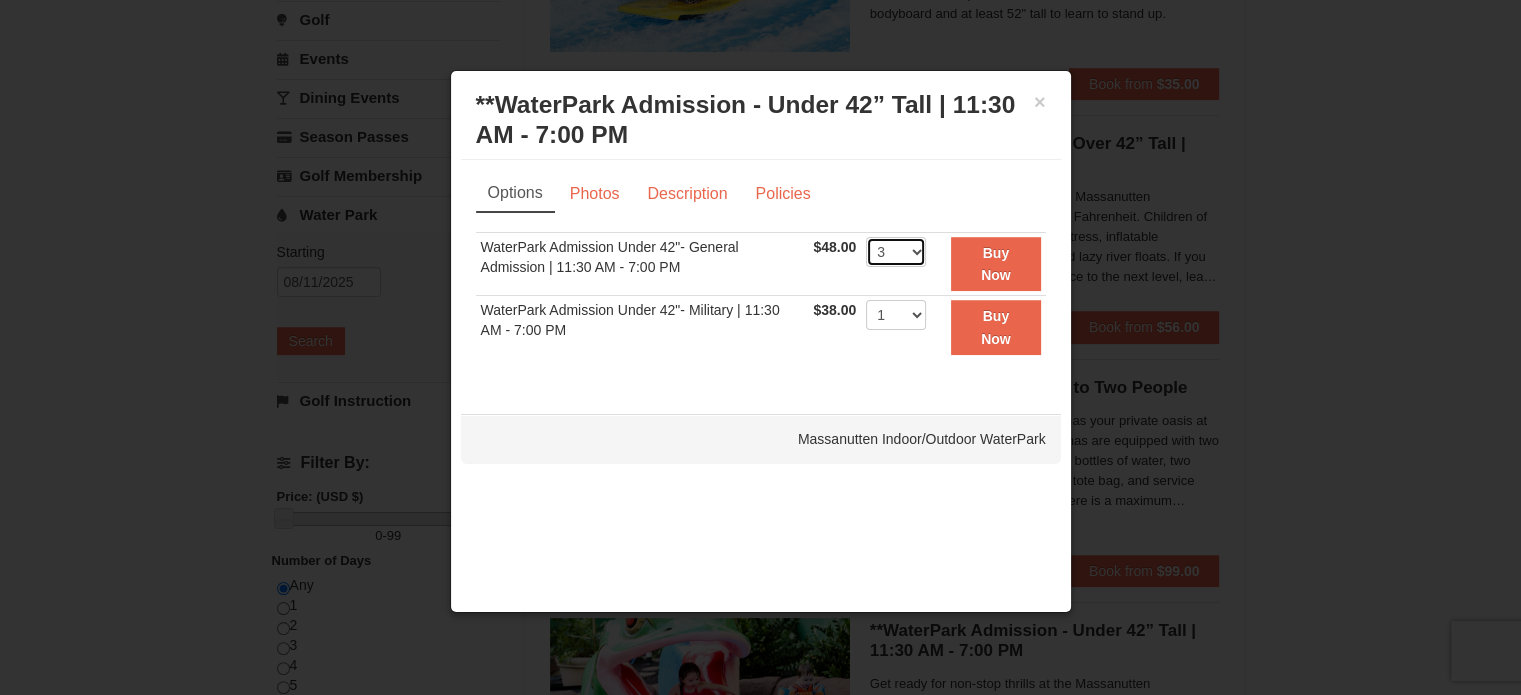 click on "1
2
3
4
5
6
7
8
9
10
11
12
13
14
15
16
17
18
19
20
21 22" at bounding box center (896, 252) 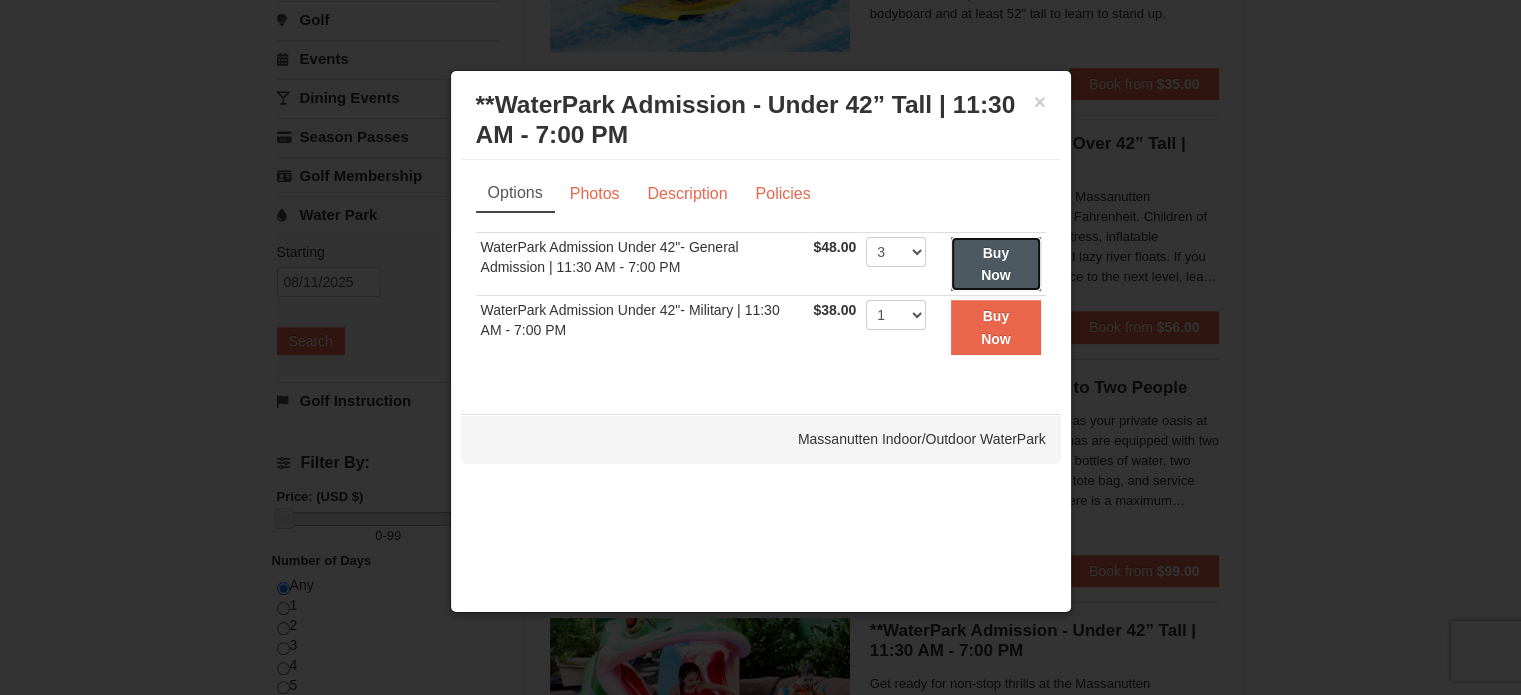 click on "Buy Now" at bounding box center (995, 264) 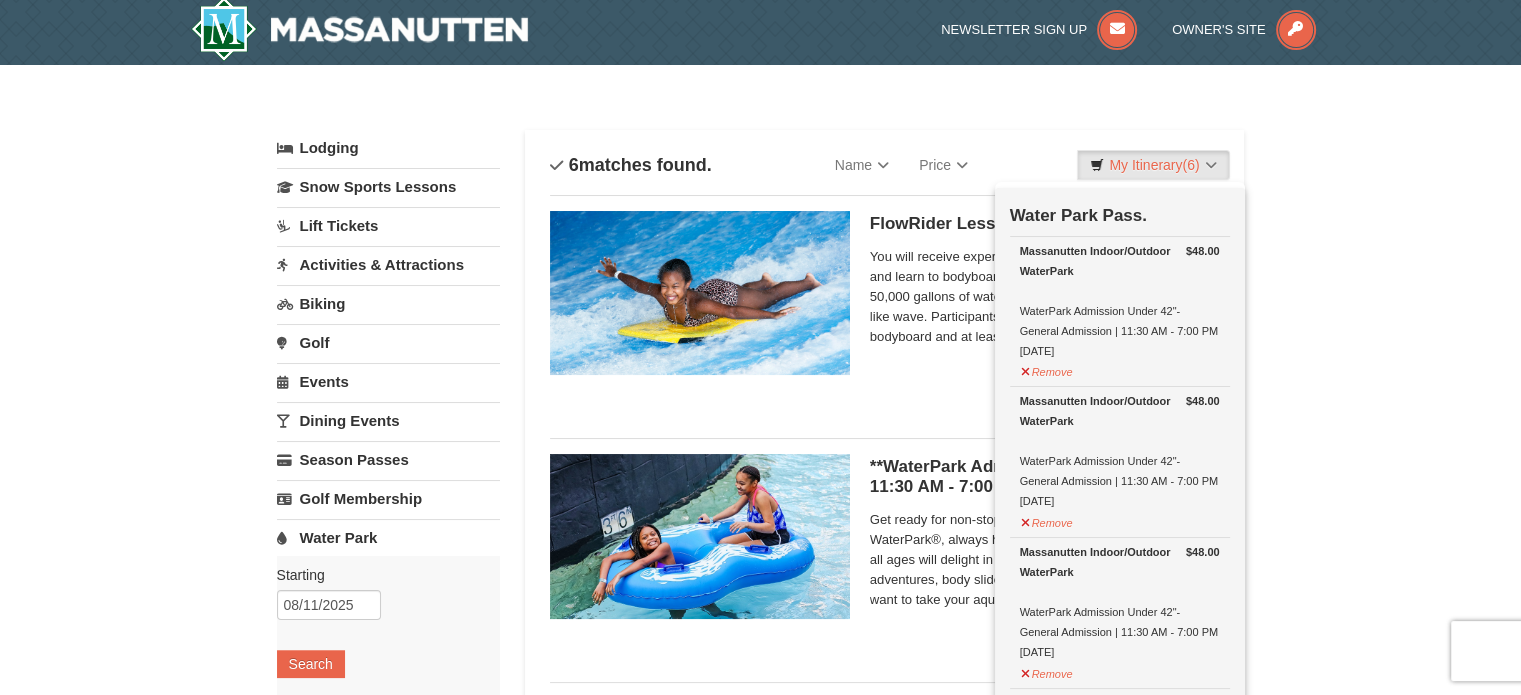 scroll, scrollTop: 6, scrollLeft: 0, axis: vertical 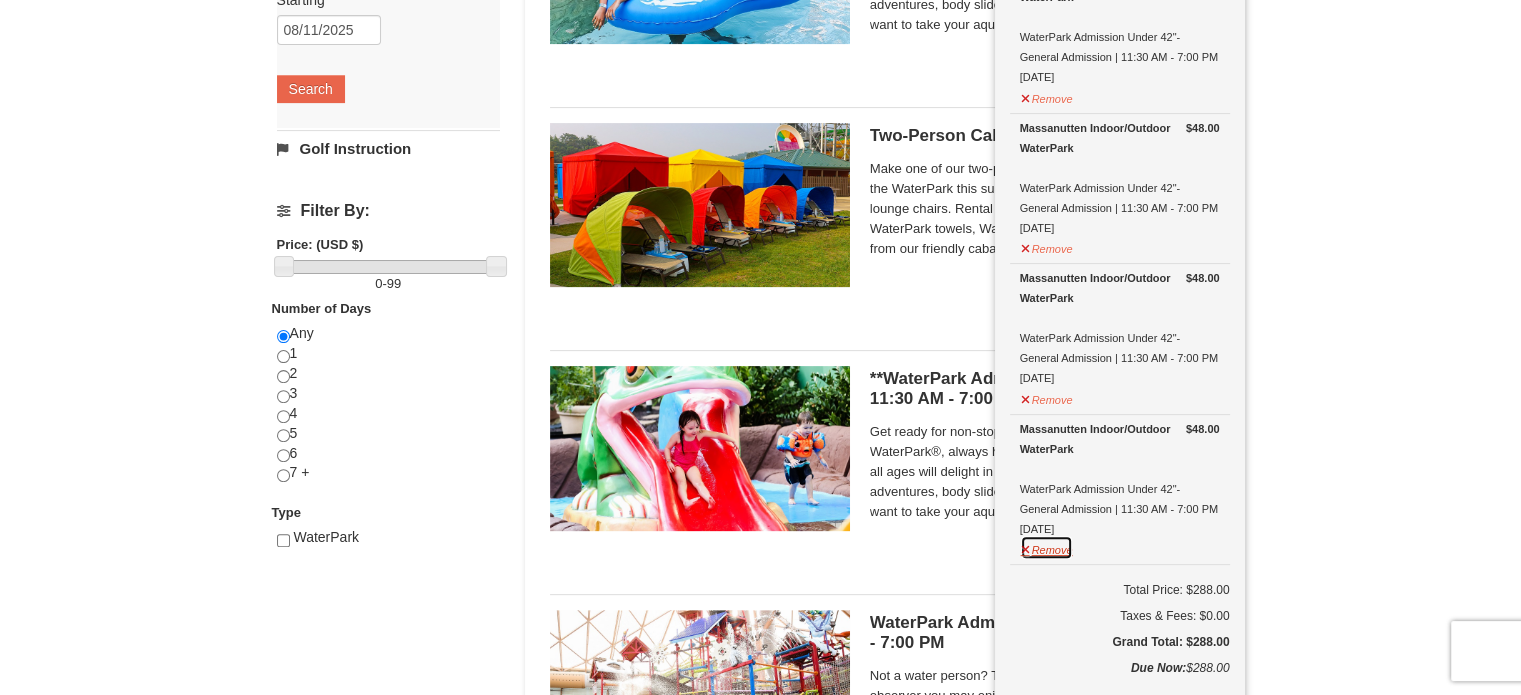 click on "Remove" at bounding box center (1047, 547) 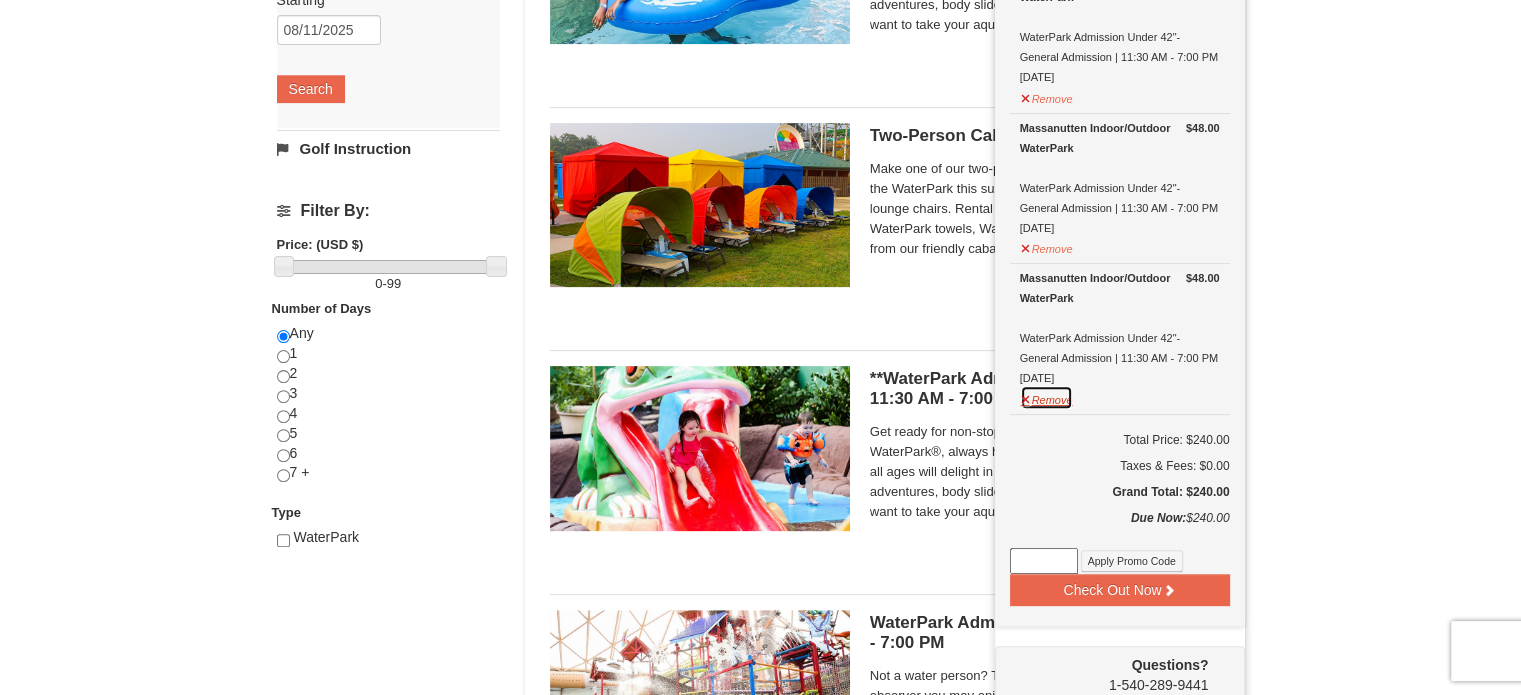 click on "Remove" at bounding box center [1047, 397] 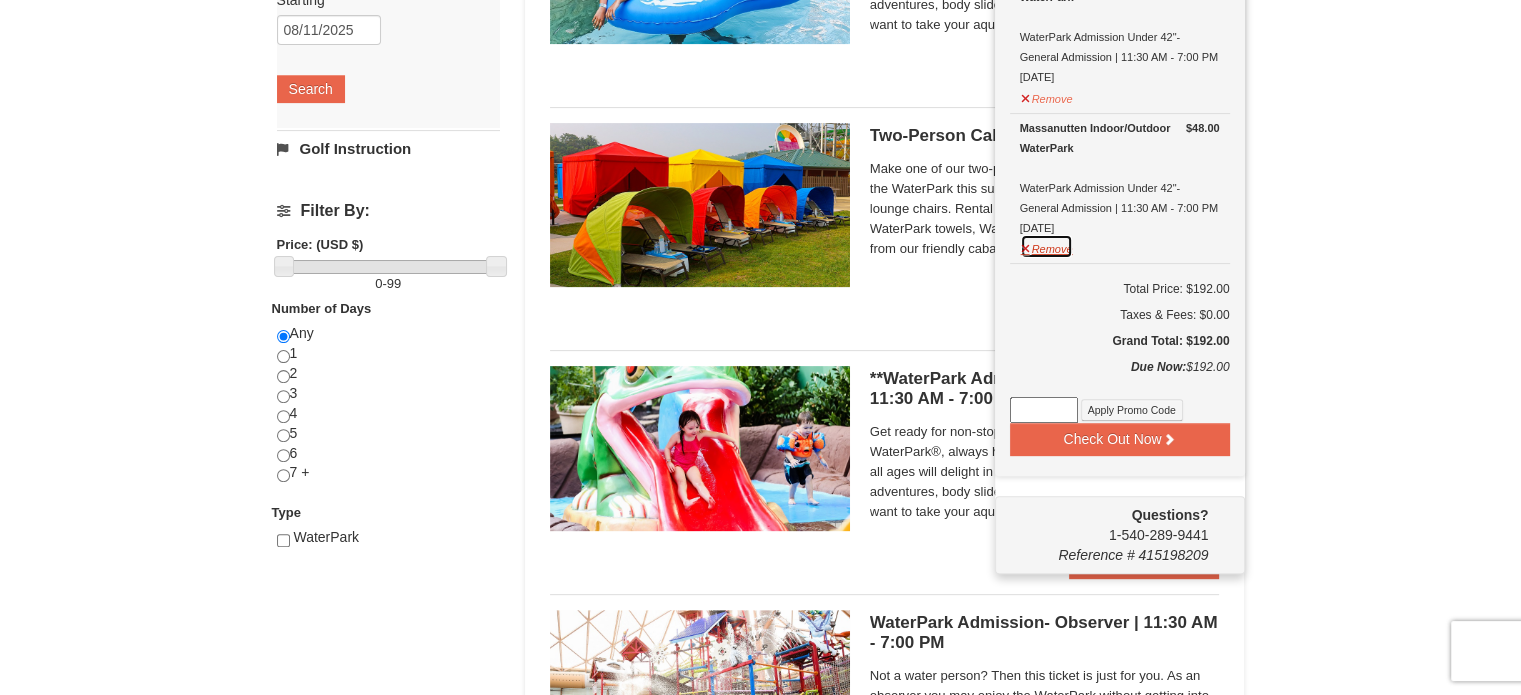 click on "Remove" at bounding box center (1047, 246) 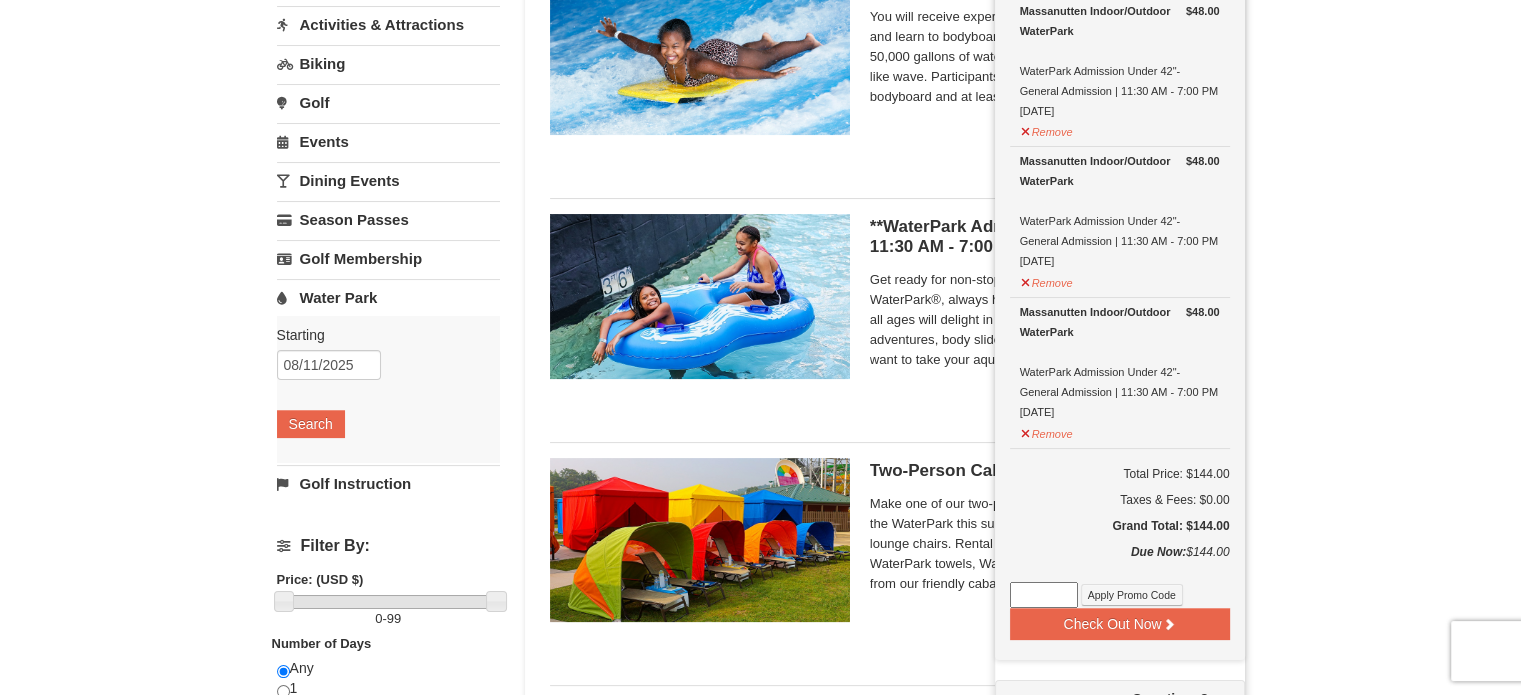 scroll, scrollTop: 186, scrollLeft: 0, axis: vertical 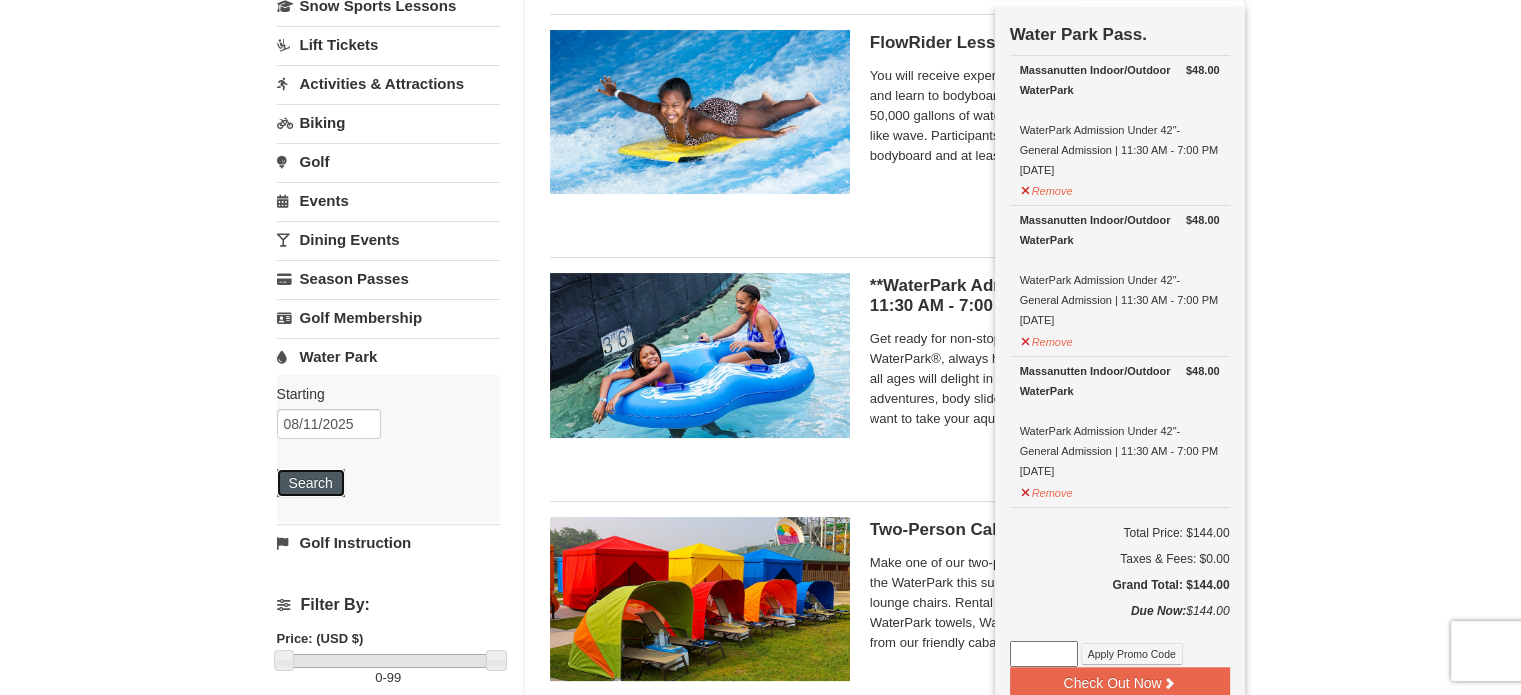 click on "Search" at bounding box center [311, 483] 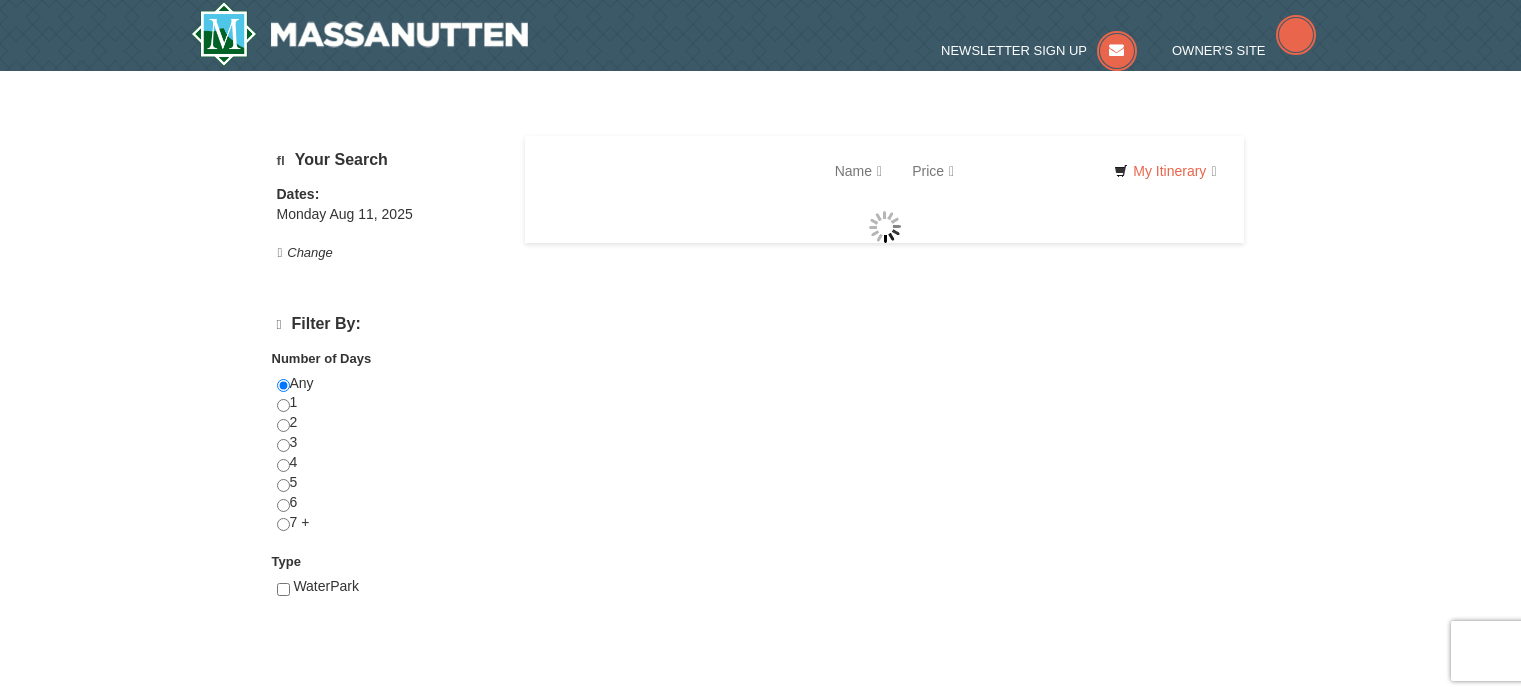 scroll, scrollTop: 0, scrollLeft: 0, axis: both 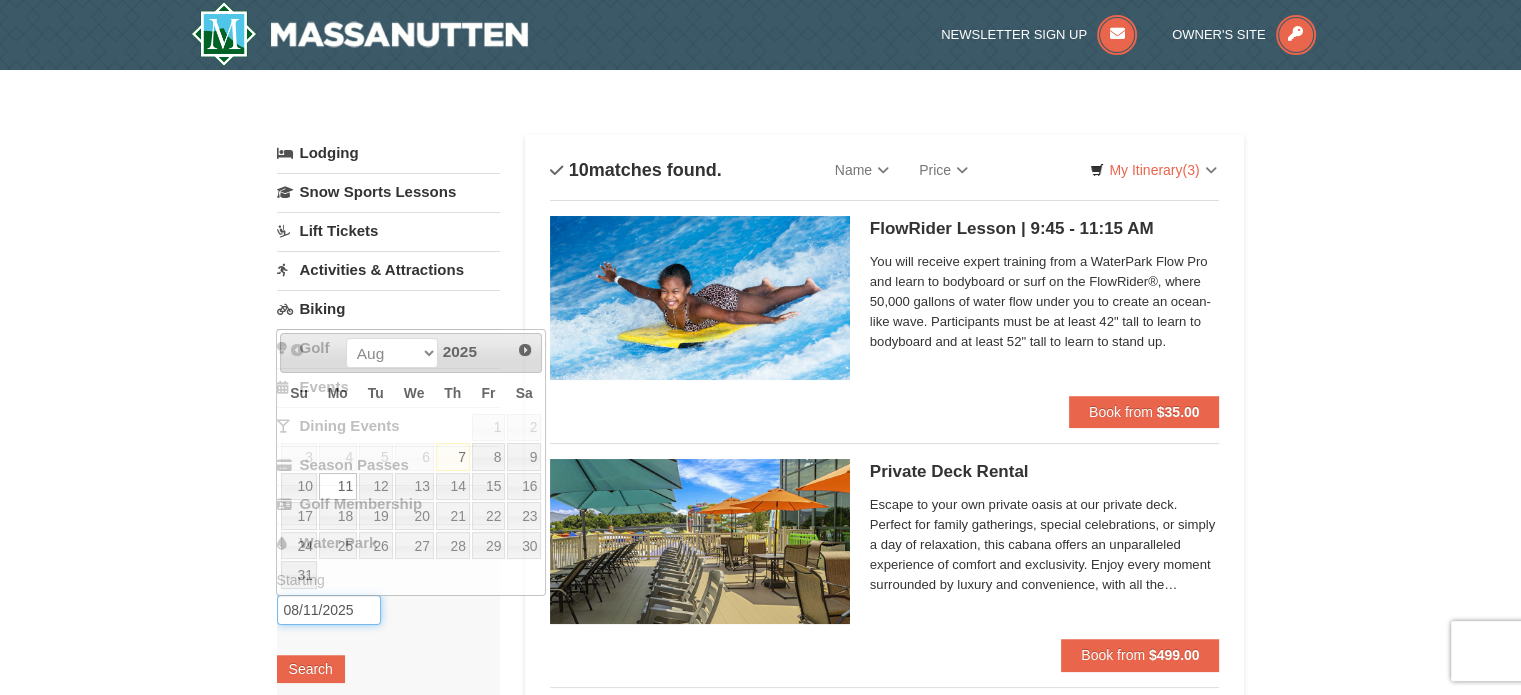 click on "08/11/2025" at bounding box center [329, 610] 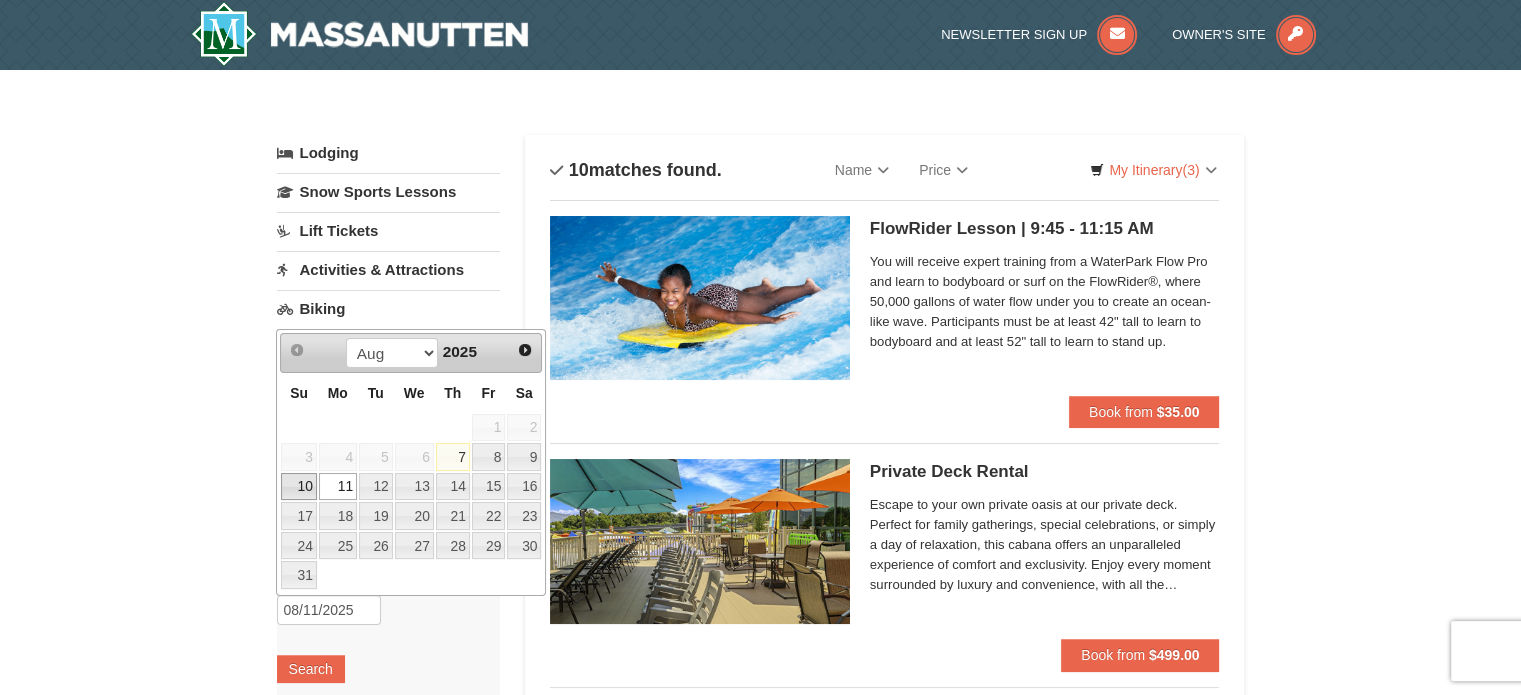 click on "10" at bounding box center [298, 487] 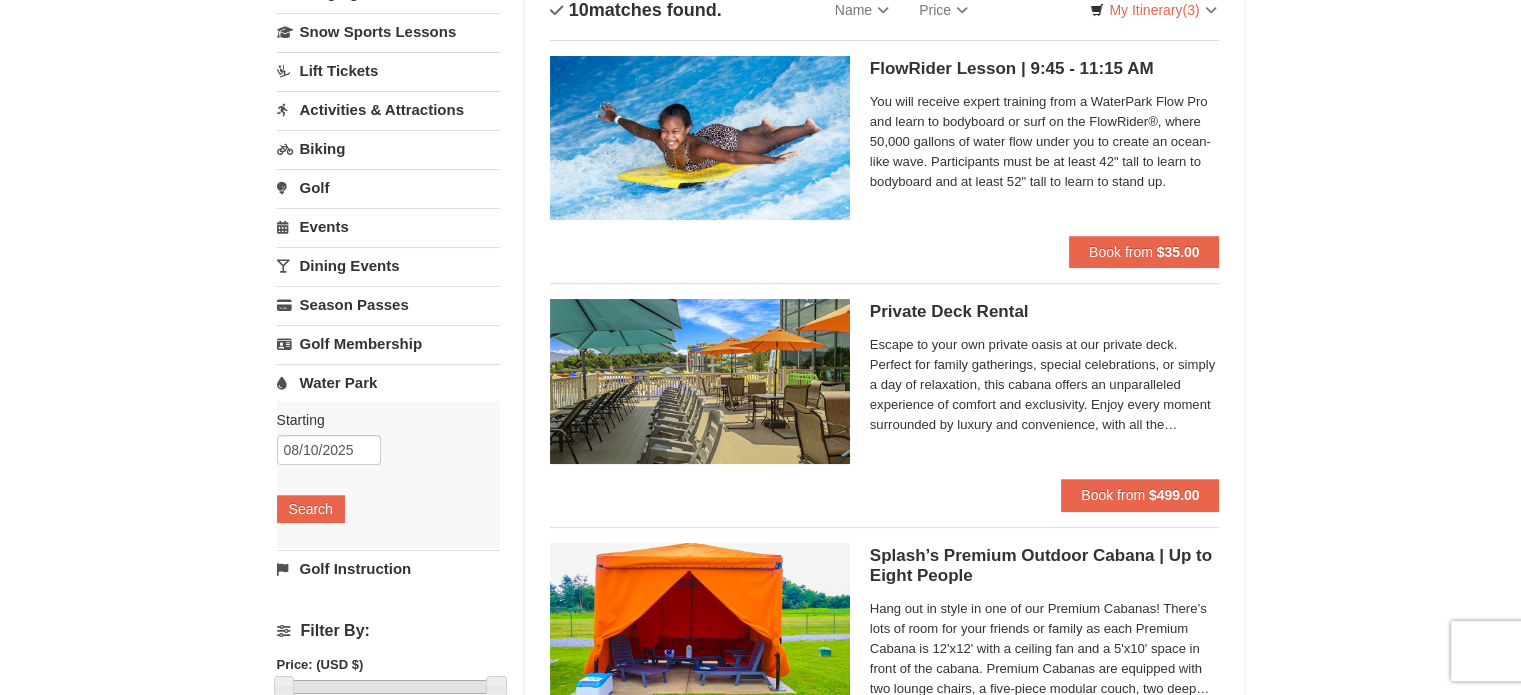 scroll, scrollTop: 0, scrollLeft: 0, axis: both 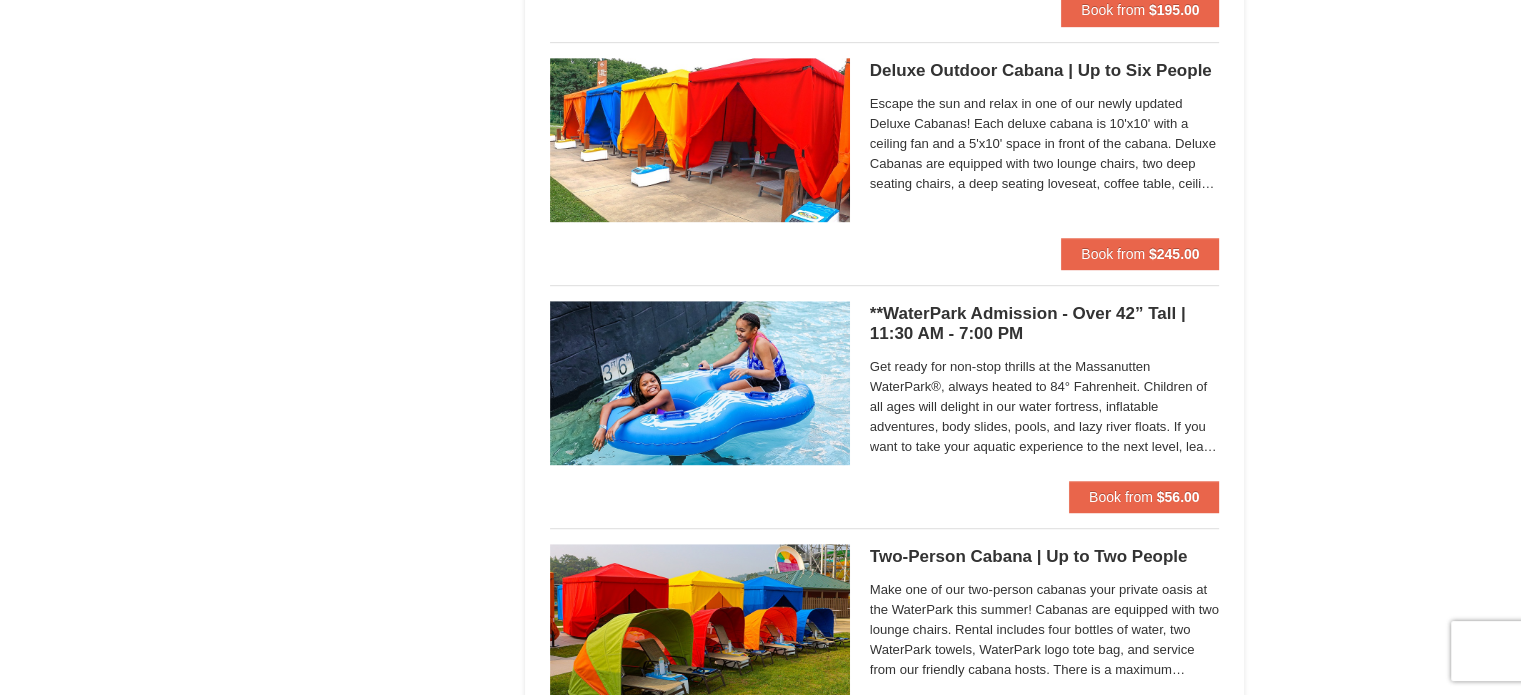 click on "**WaterPark Admission - Over 42” Tall | 11:30 AM - 7:00 PM  Massanutten Indoor/Outdoor WaterPark" at bounding box center [1045, 324] 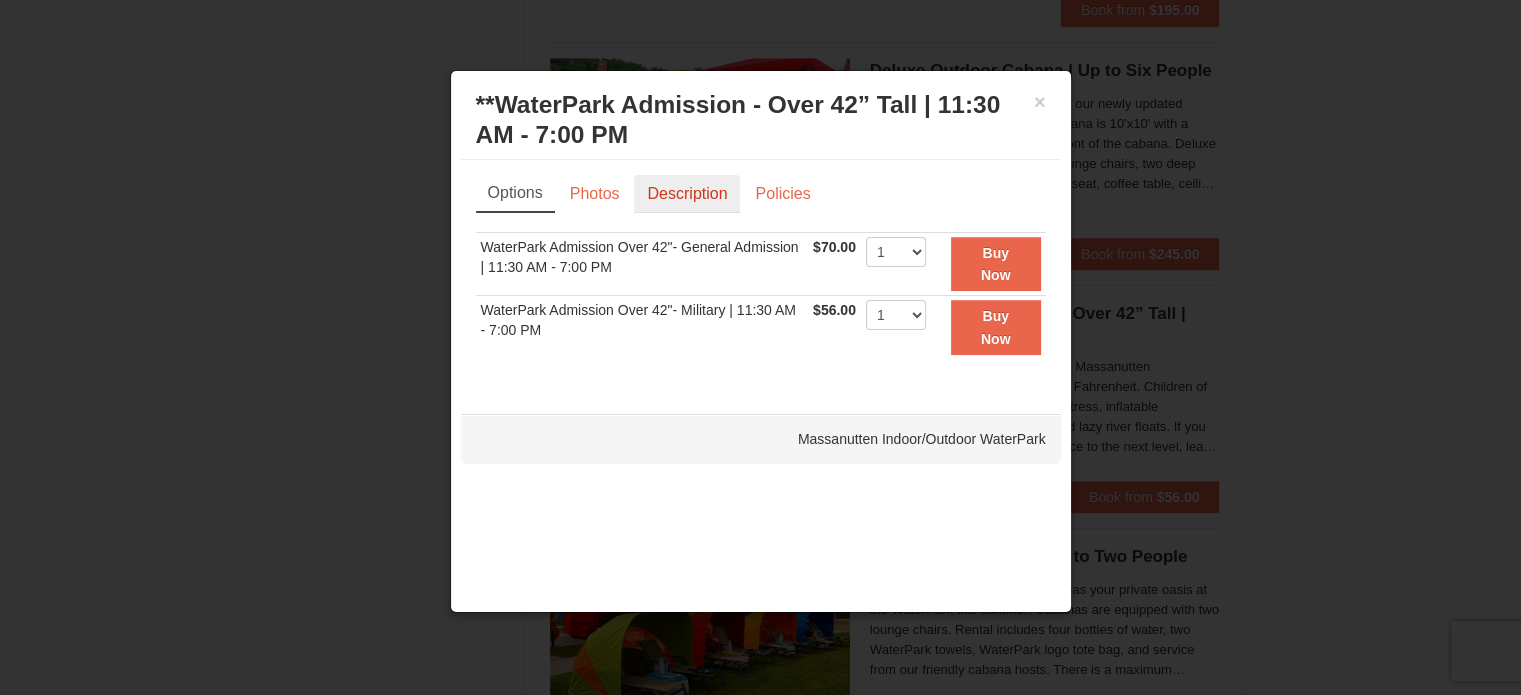 click on "Description" at bounding box center [687, 194] 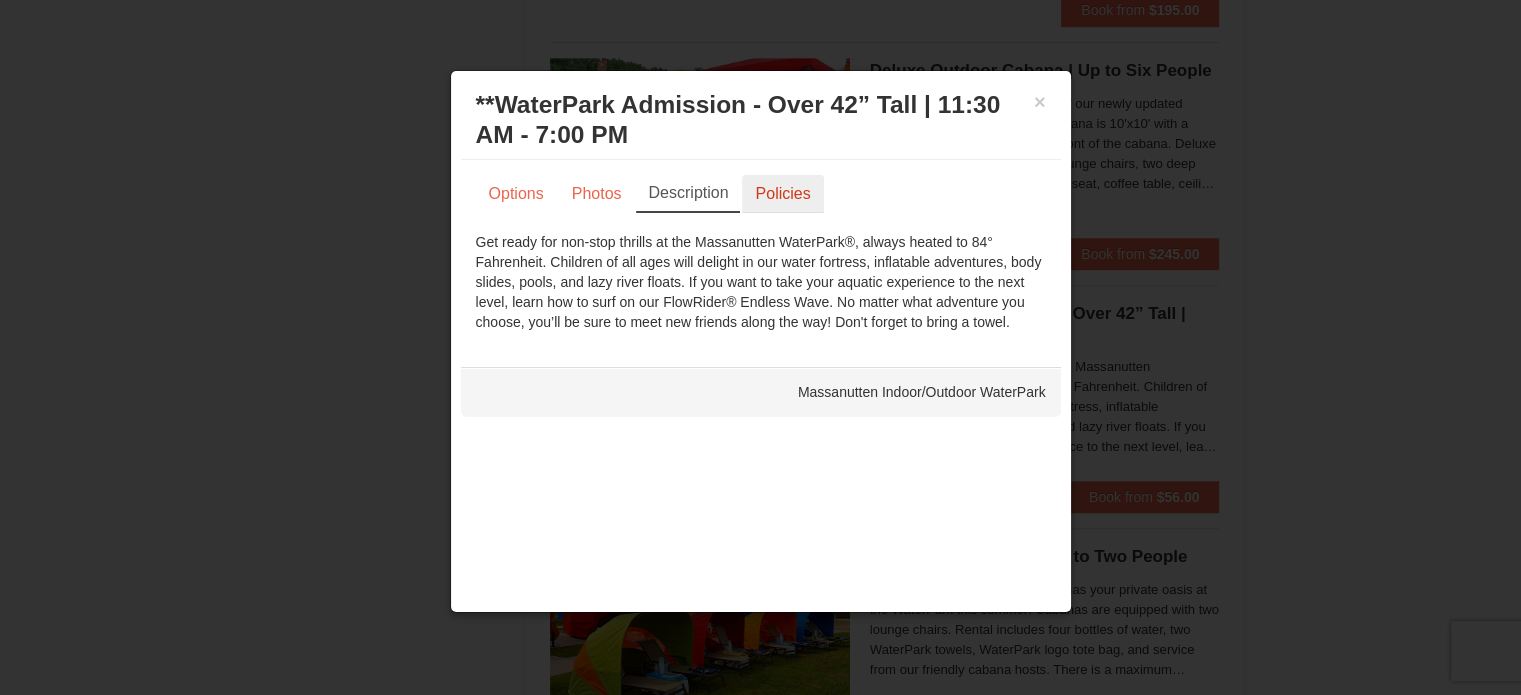 click on "Policies" at bounding box center [782, 194] 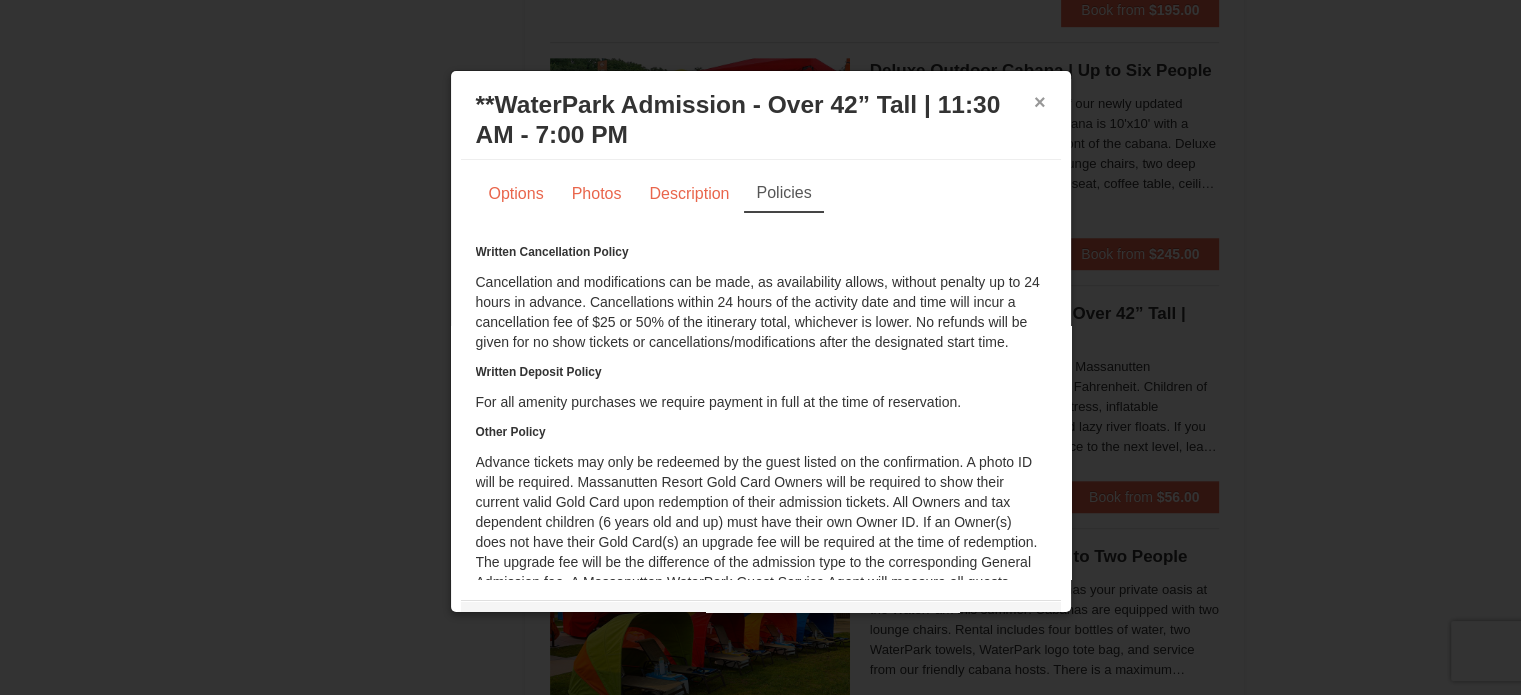 click on "×" at bounding box center [1040, 102] 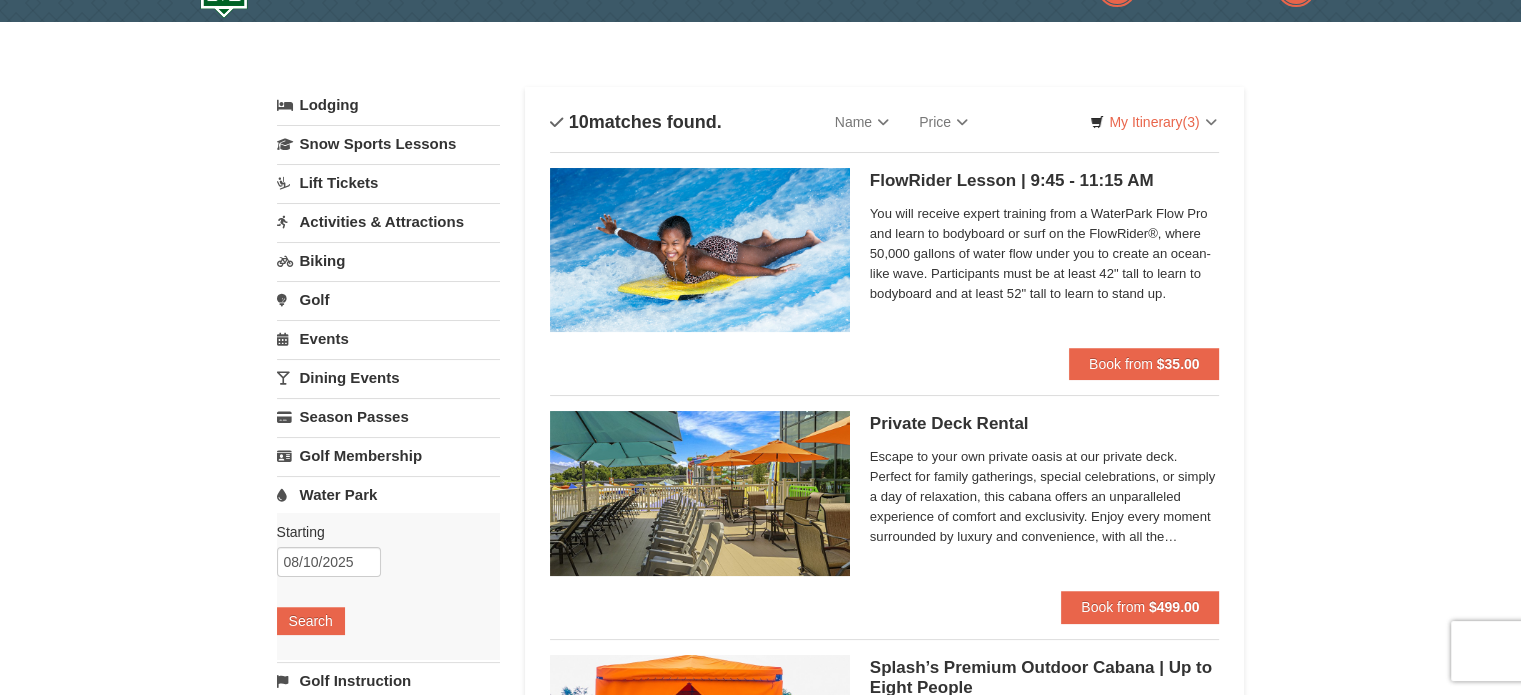 scroll, scrollTop: 9, scrollLeft: 0, axis: vertical 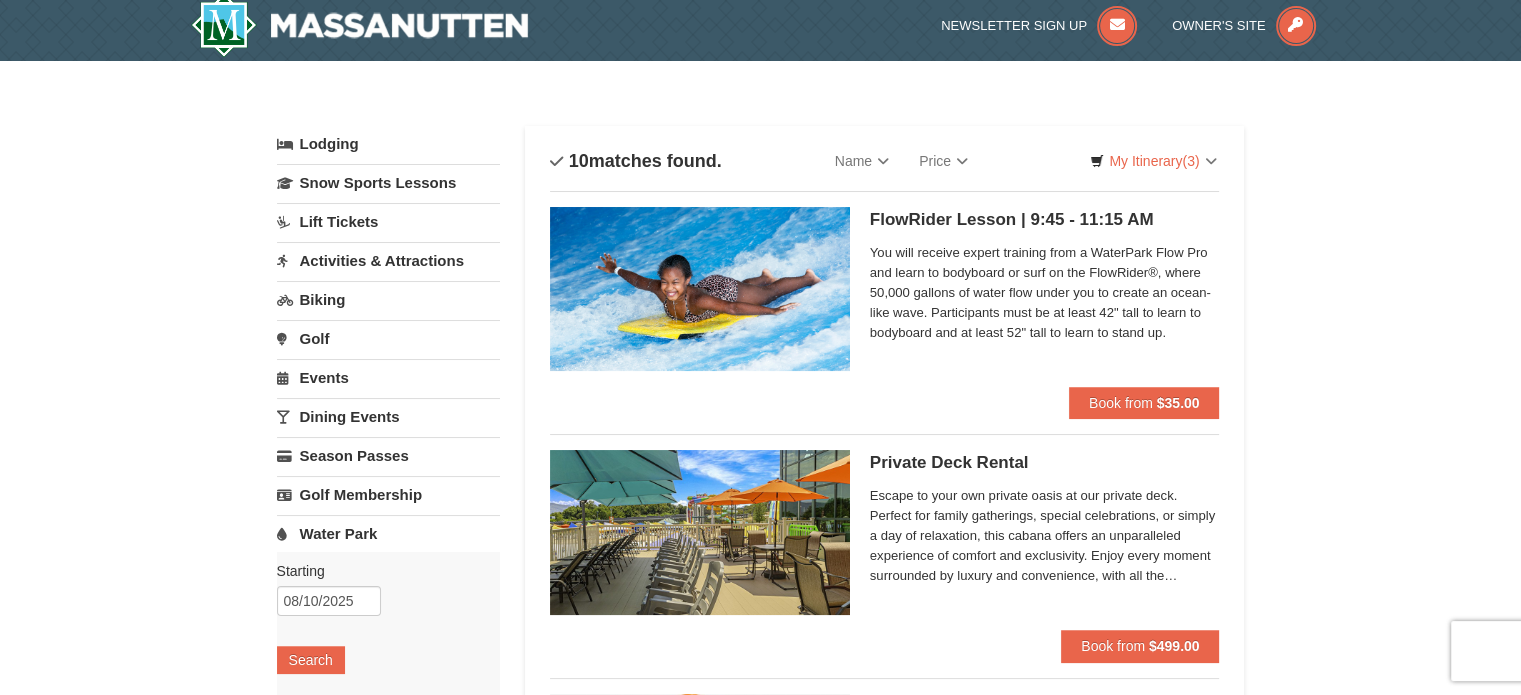 click on "Private Deck Rental  Massanutten Indoor/Outdoor WaterPark" at bounding box center (1045, 463) 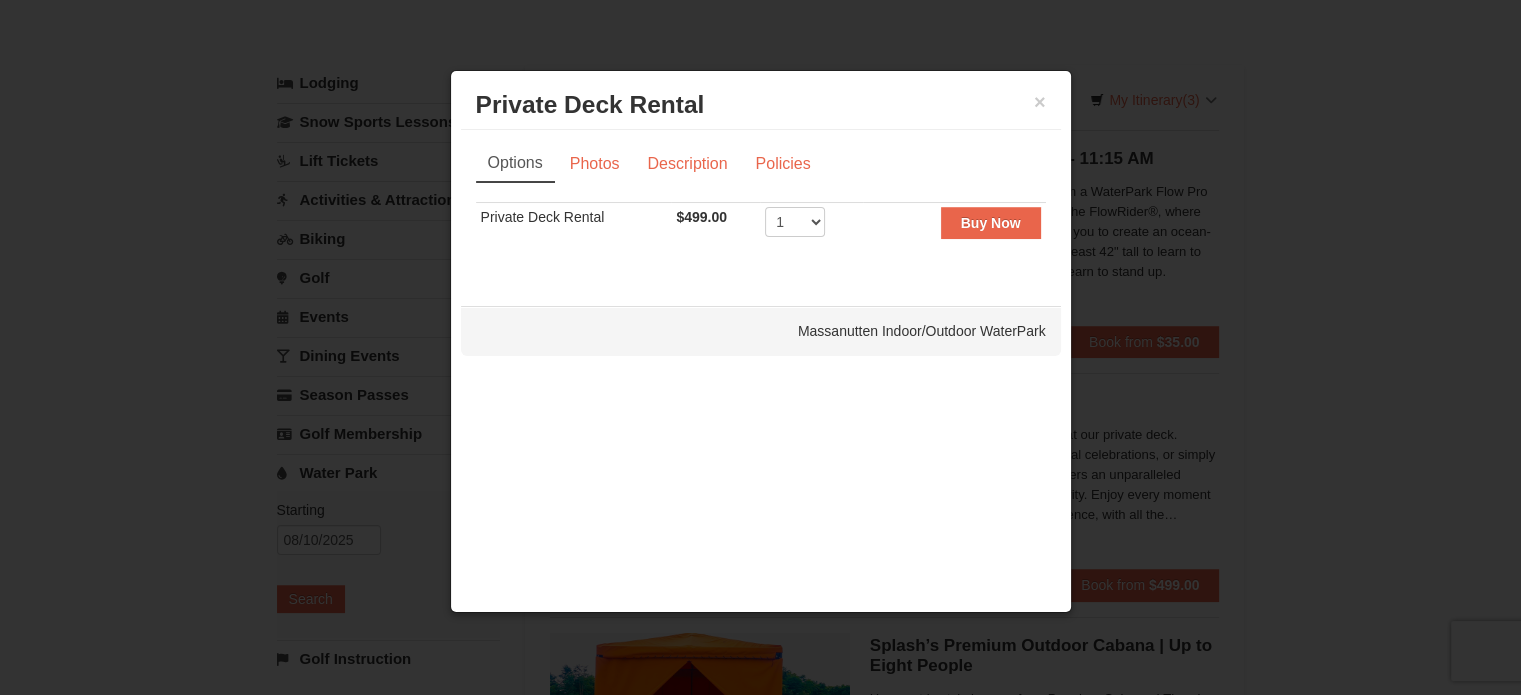 scroll, scrollTop: 44, scrollLeft: 0, axis: vertical 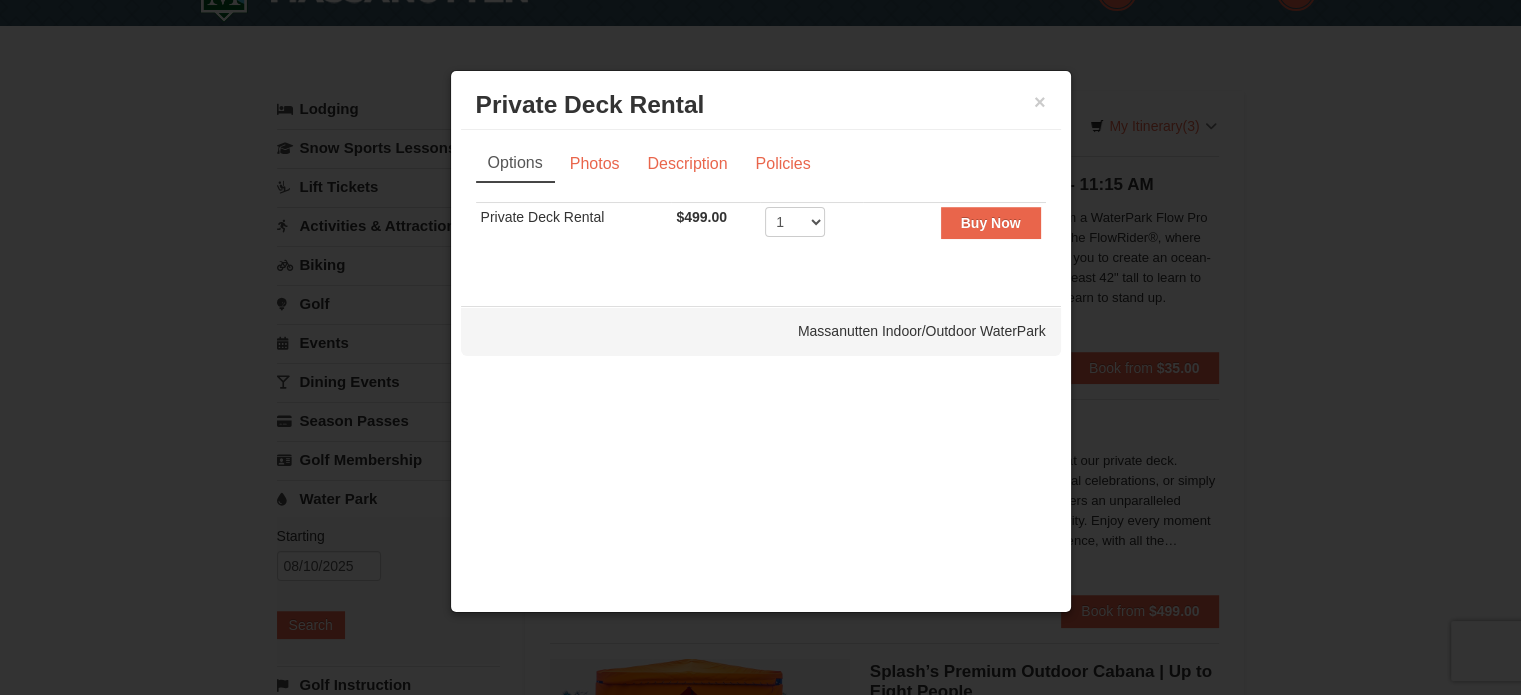 click on "×" at bounding box center [1040, 102] 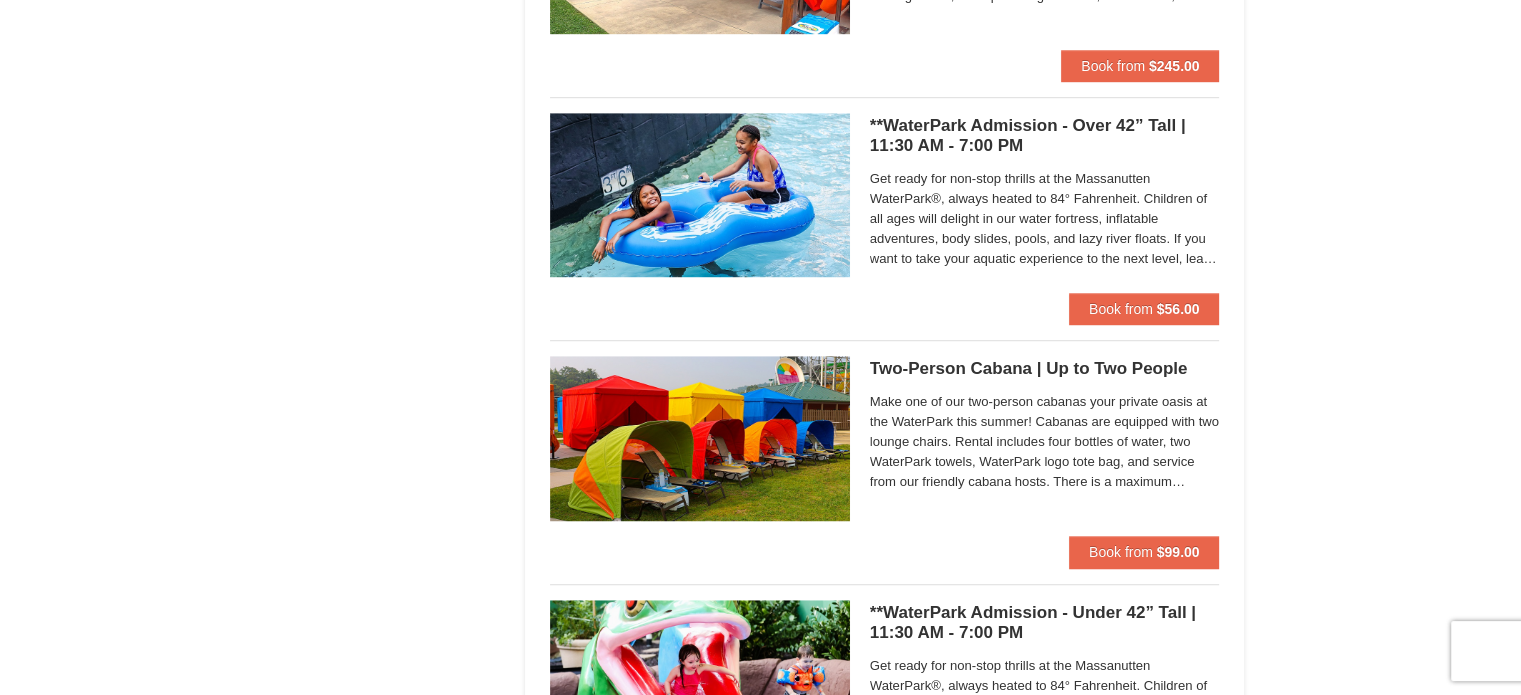 scroll, scrollTop: 1328, scrollLeft: 0, axis: vertical 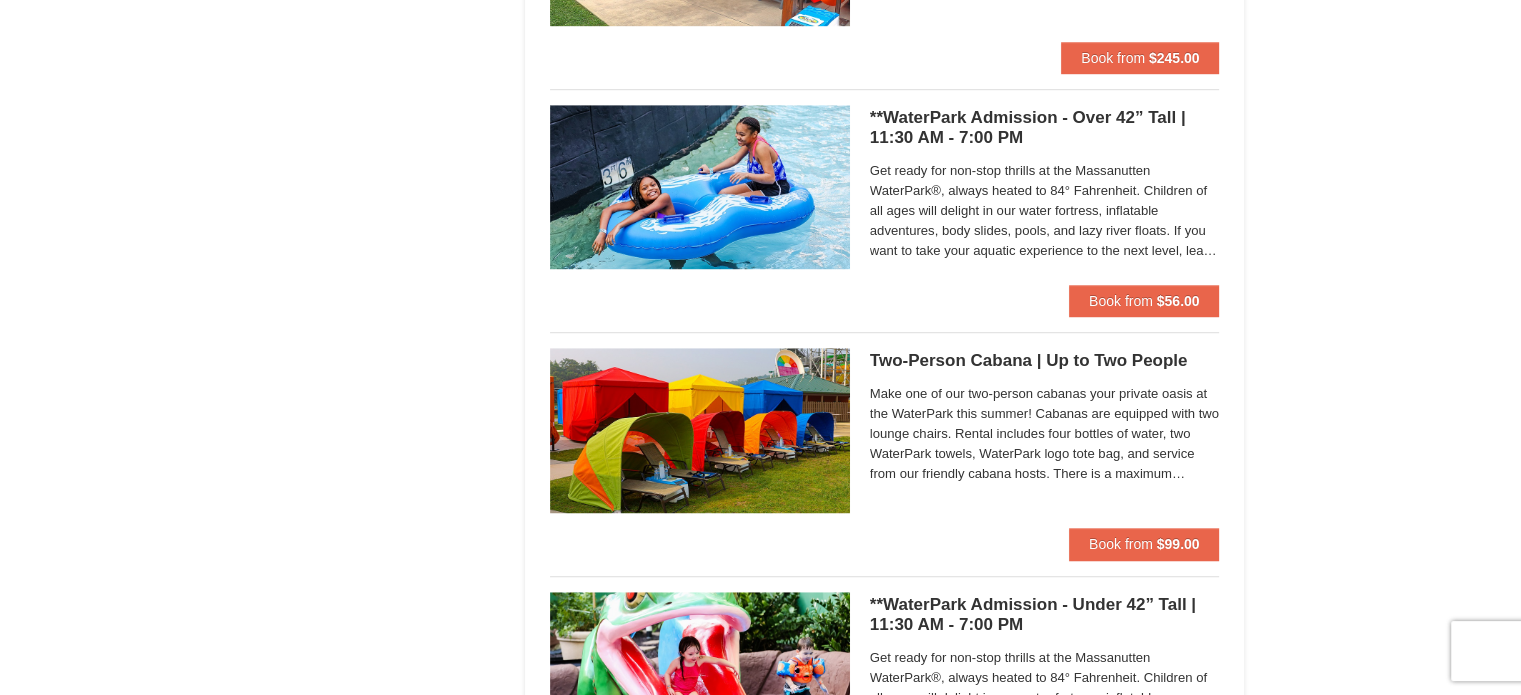 click on "×
Categories
List
Filter
My Itinerary (3)
Check Out Now
Water Park Pass.
$48.00
Massanutten Indoor/Outdoor WaterPark
WaterPark Admission Under 42"- General Admission | 11:30 AM - 7:00 PM
8/9/2025" at bounding box center (760, 51) 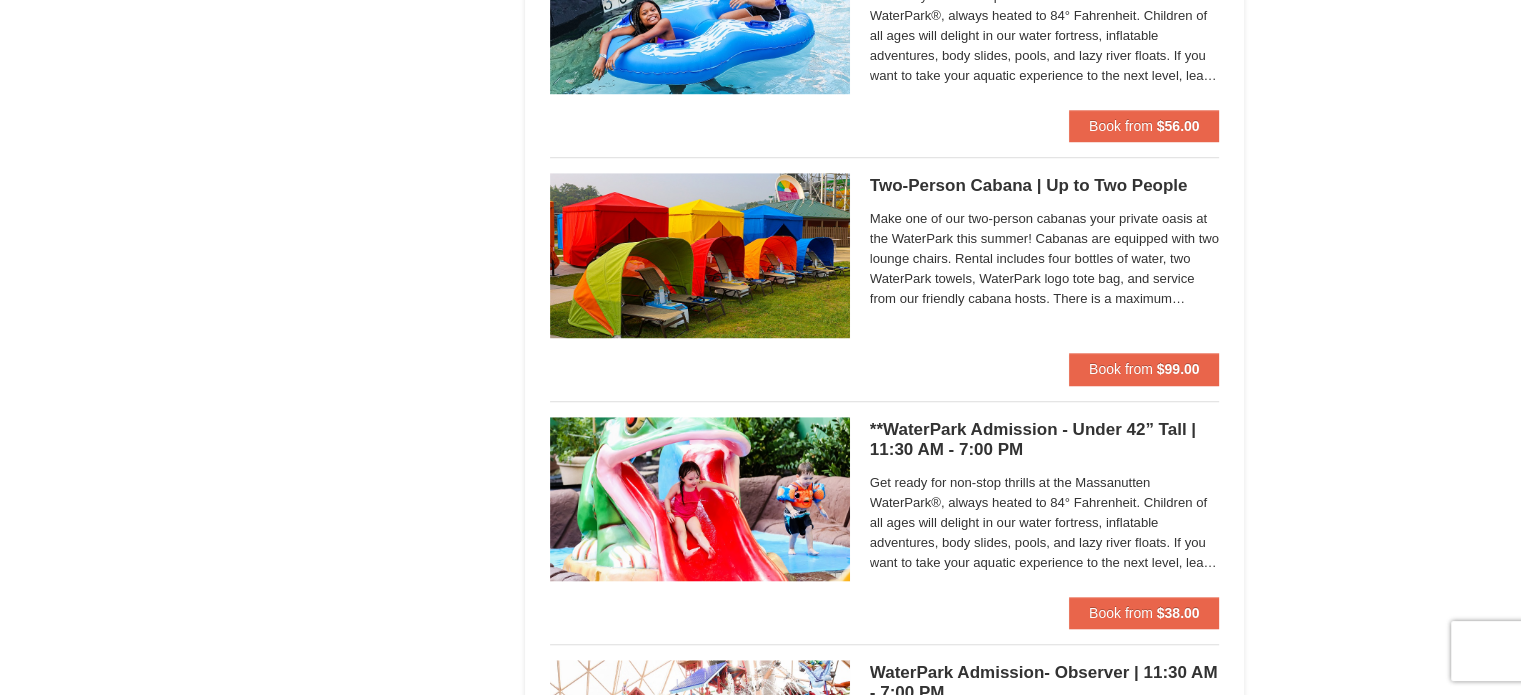 scroll, scrollTop: 1504, scrollLeft: 0, axis: vertical 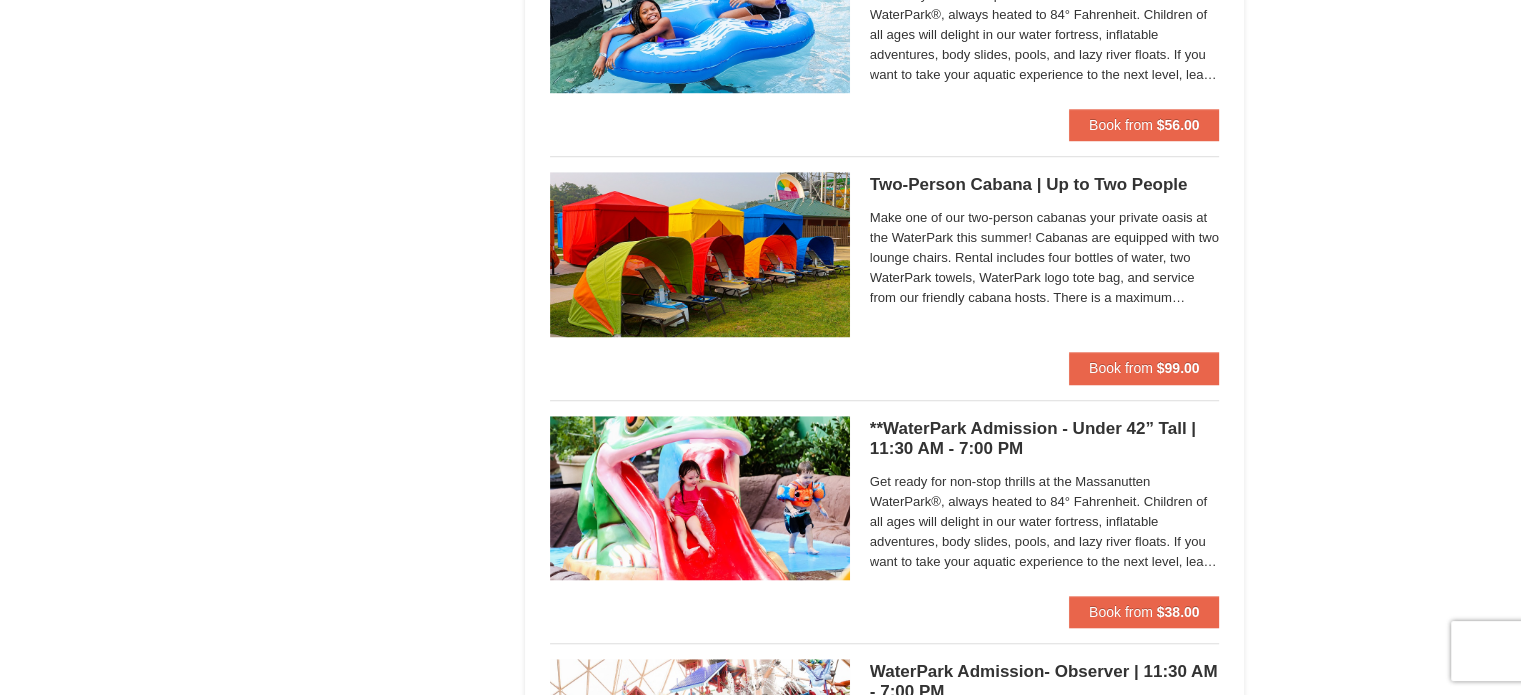 click on "×
Categories
List
Filter
My Itinerary (3)
Check Out Now
Water Park Pass.
$48.00
Massanutten Indoor/Outdoor WaterPark
WaterPark Admission Under 42"- General Admission | 11:30 AM - 7:00 PM
8/9/2025
$48.00" at bounding box center (761, -125) 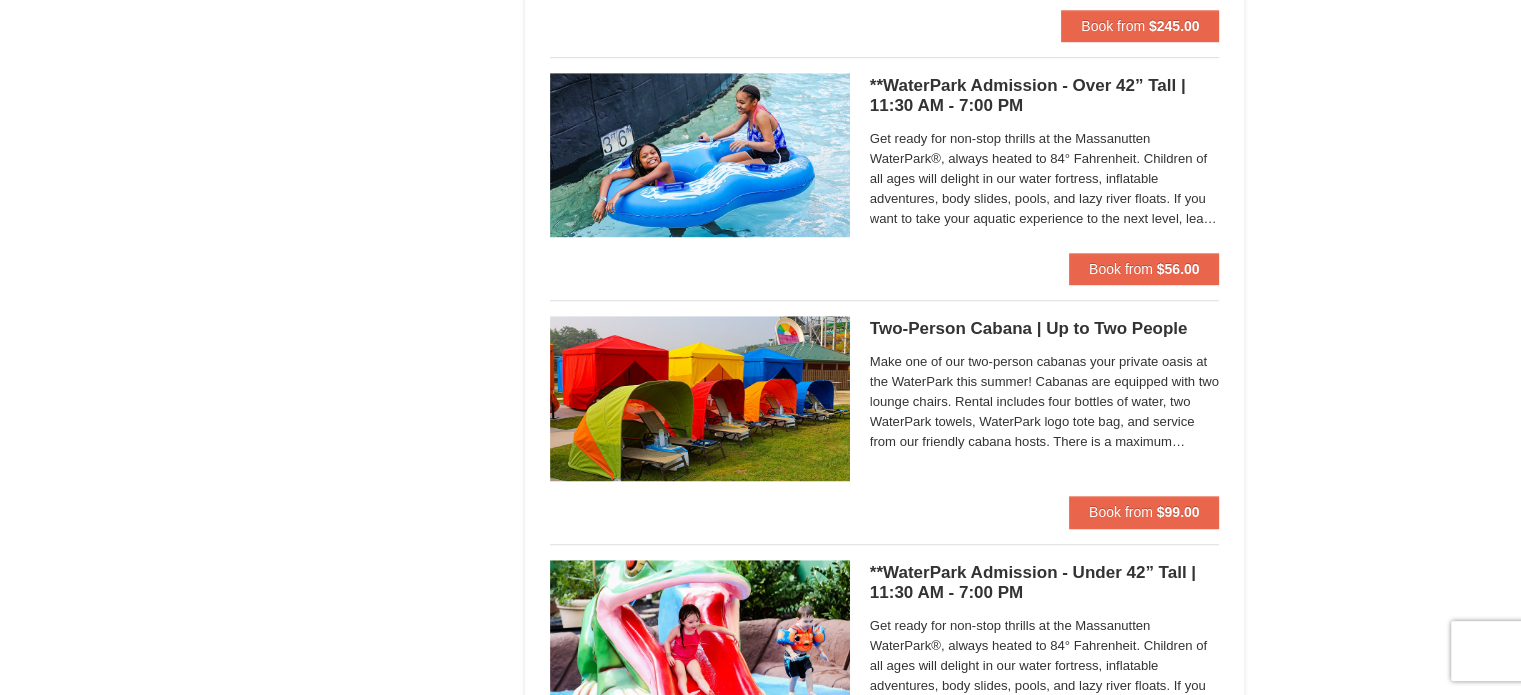 scroll, scrollTop: 1354, scrollLeft: 0, axis: vertical 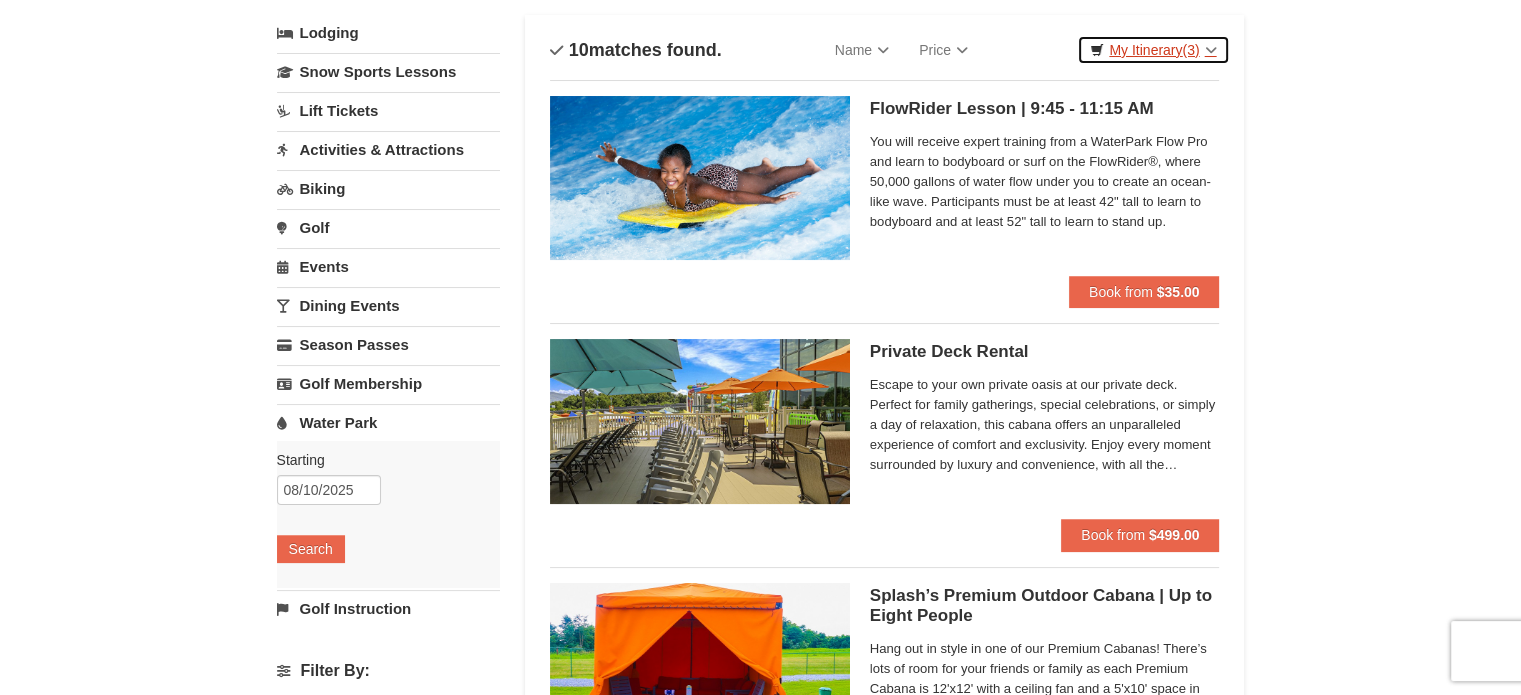 click on "My Itinerary (3)" at bounding box center (1153, 50) 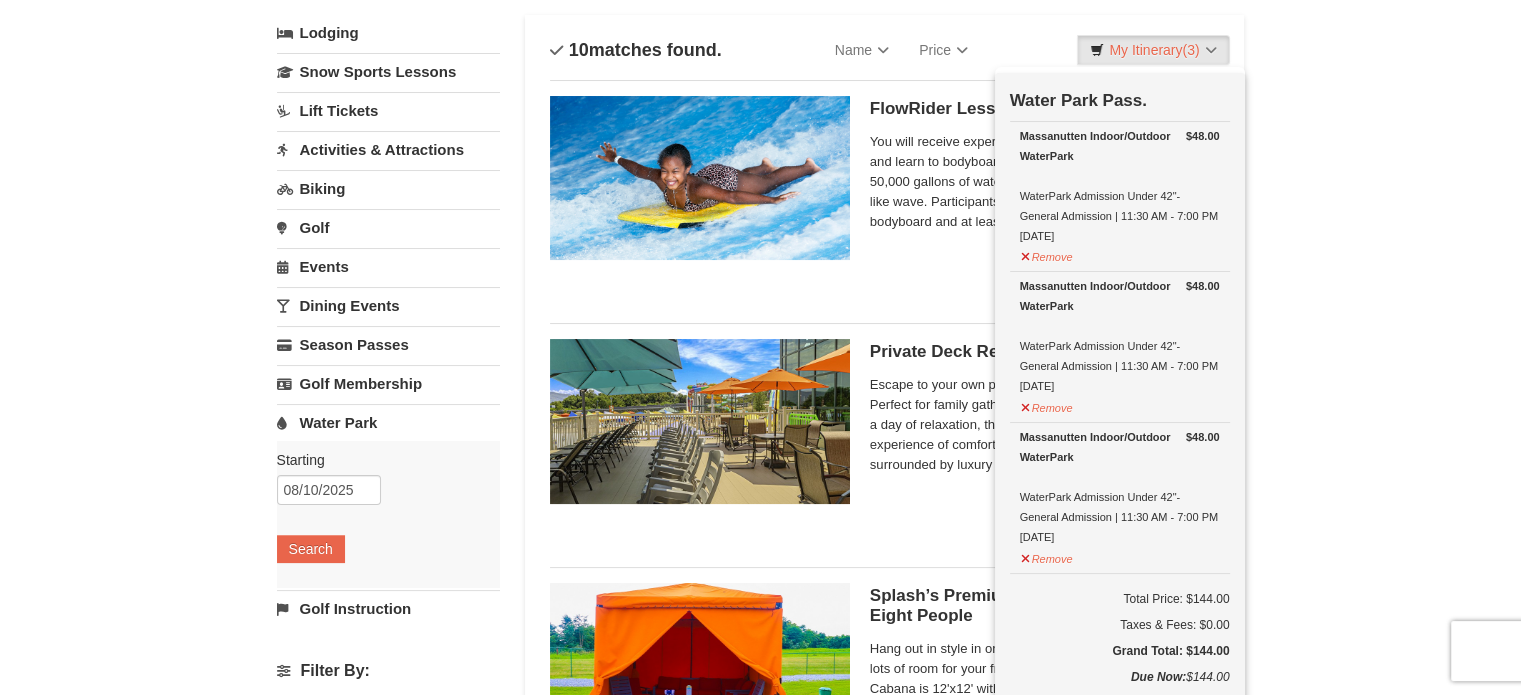 drag, startPoint x: 1531, startPoint y: 76, endPoint x: 1363, endPoint y: 536, distance: 489.7183 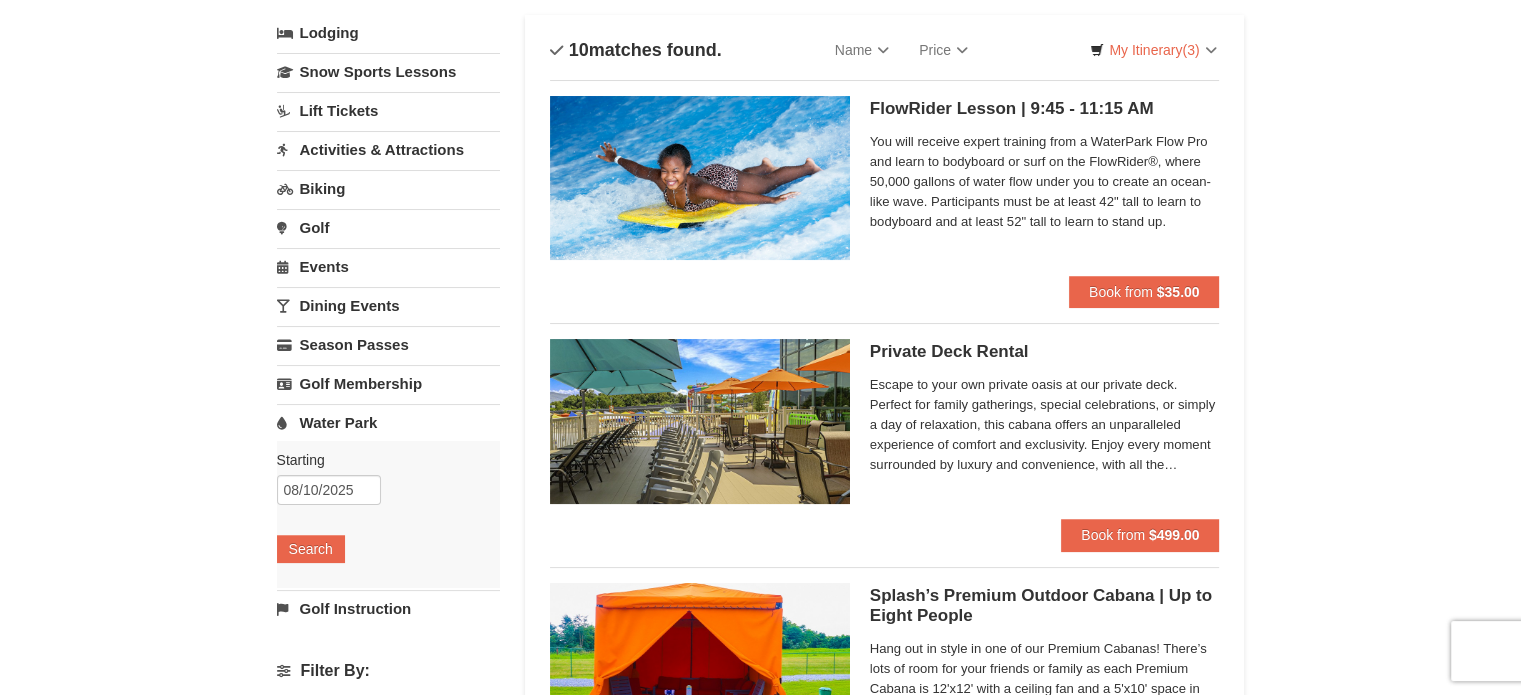 scroll, scrollTop: 0, scrollLeft: 0, axis: both 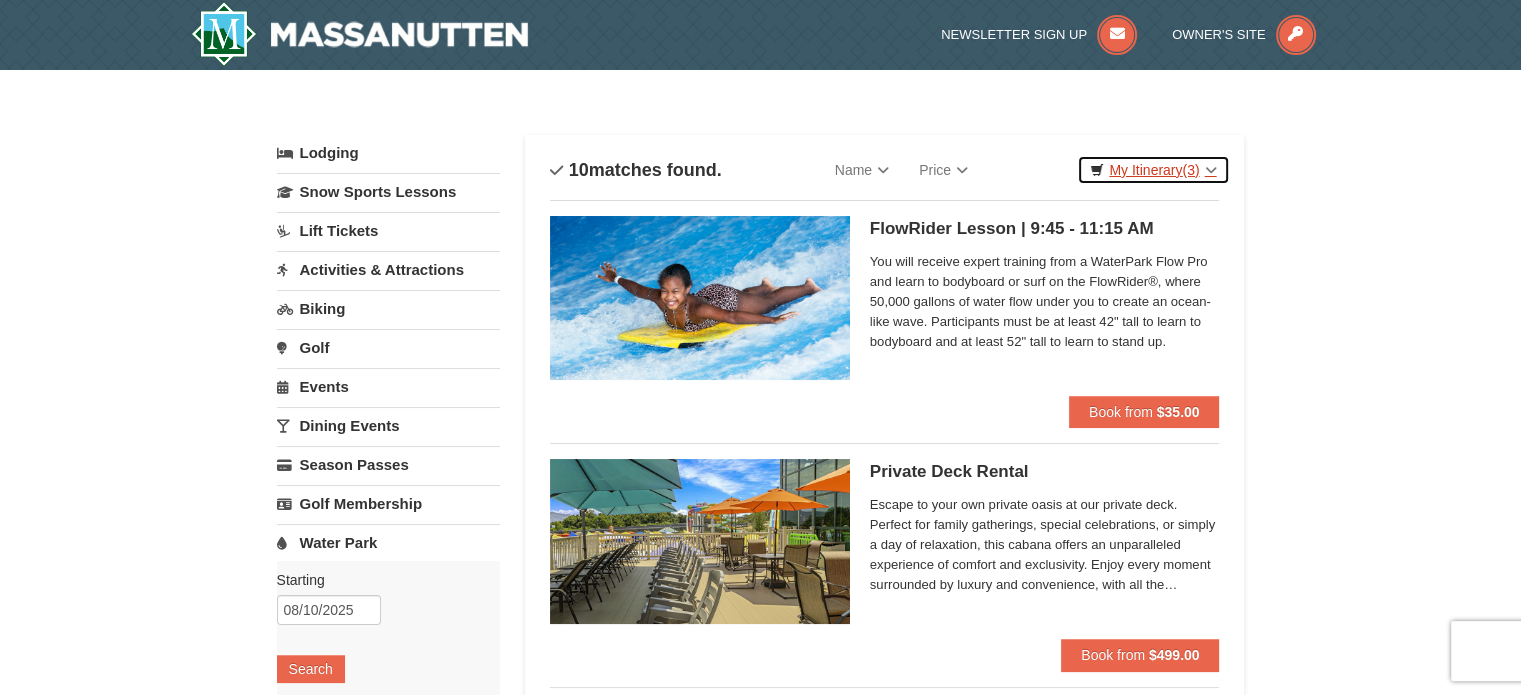 click on "My Itinerary (3)" at bounding box center (1153, 170) 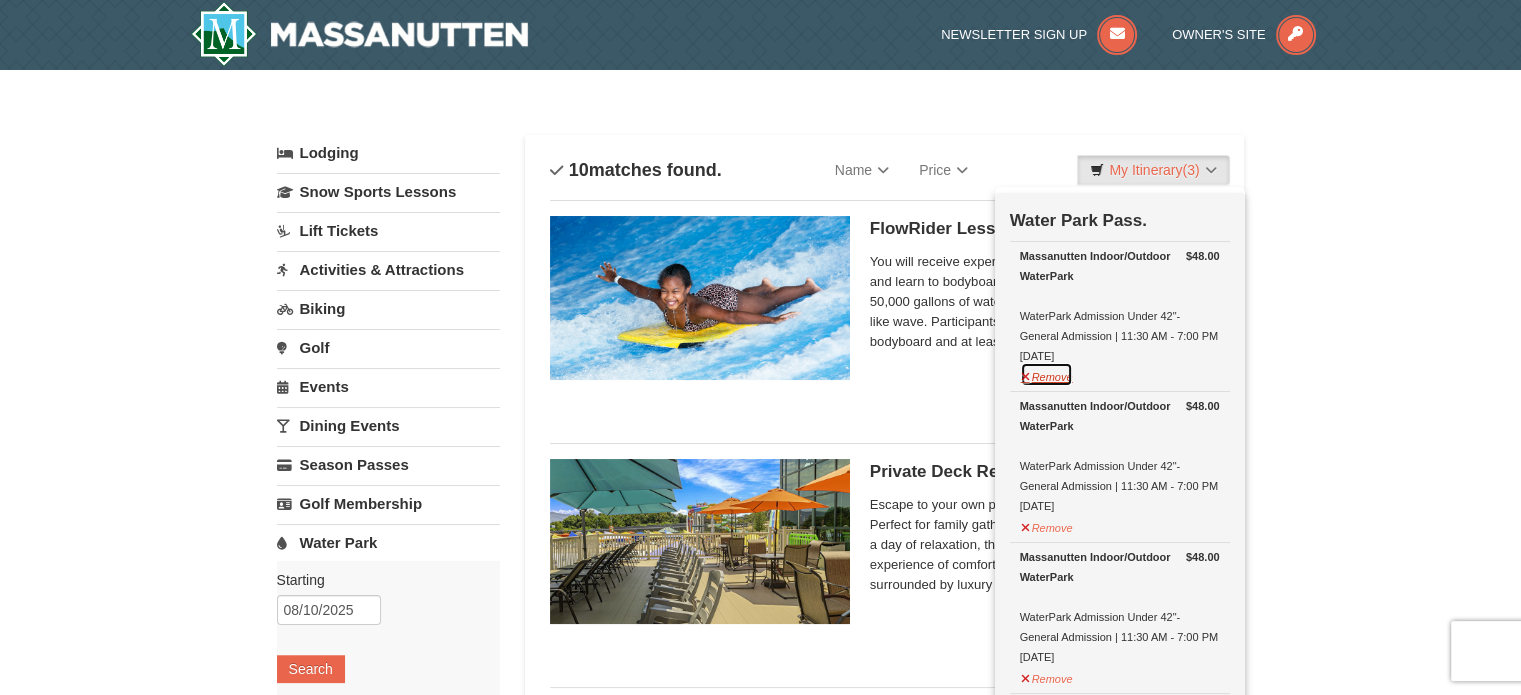 click on "Remove" at bounding box center (1047, 374) 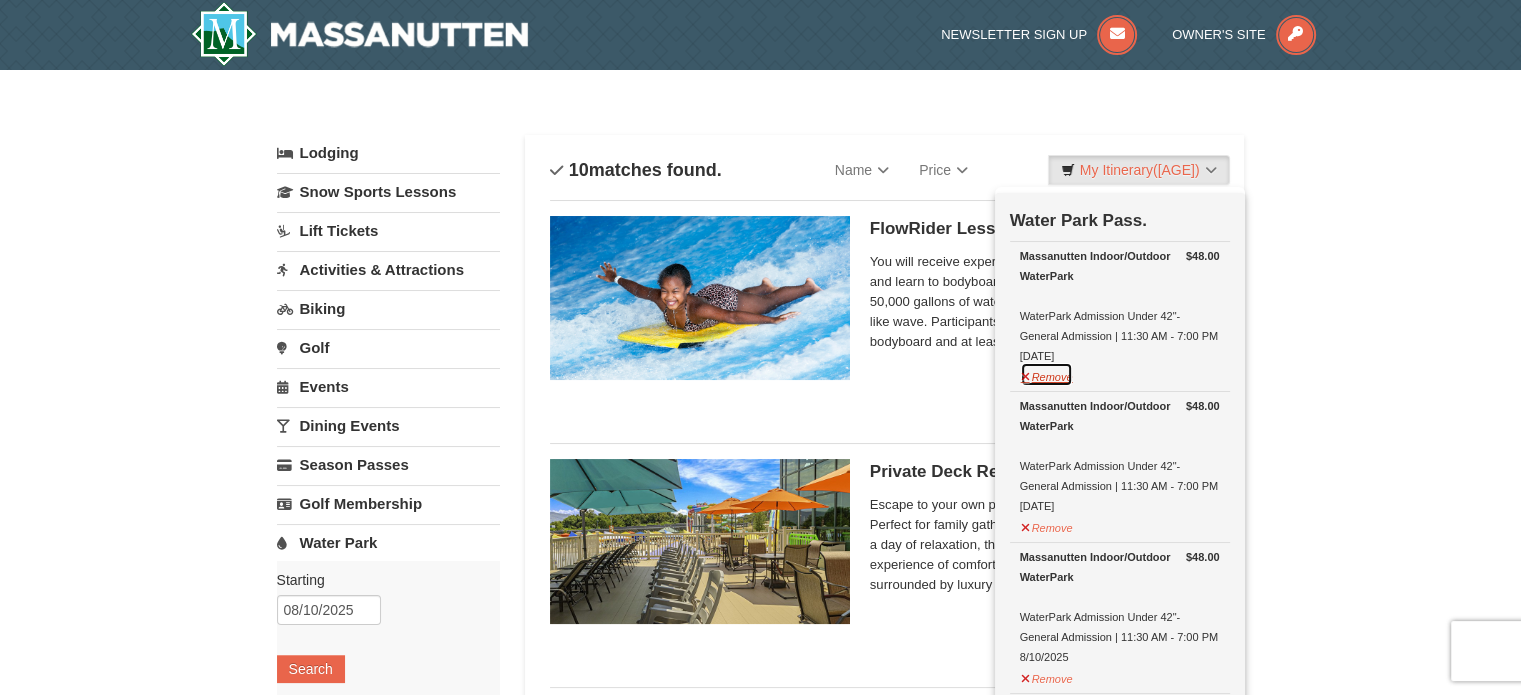 click on "Remove" at bounding box center (1047, 374) 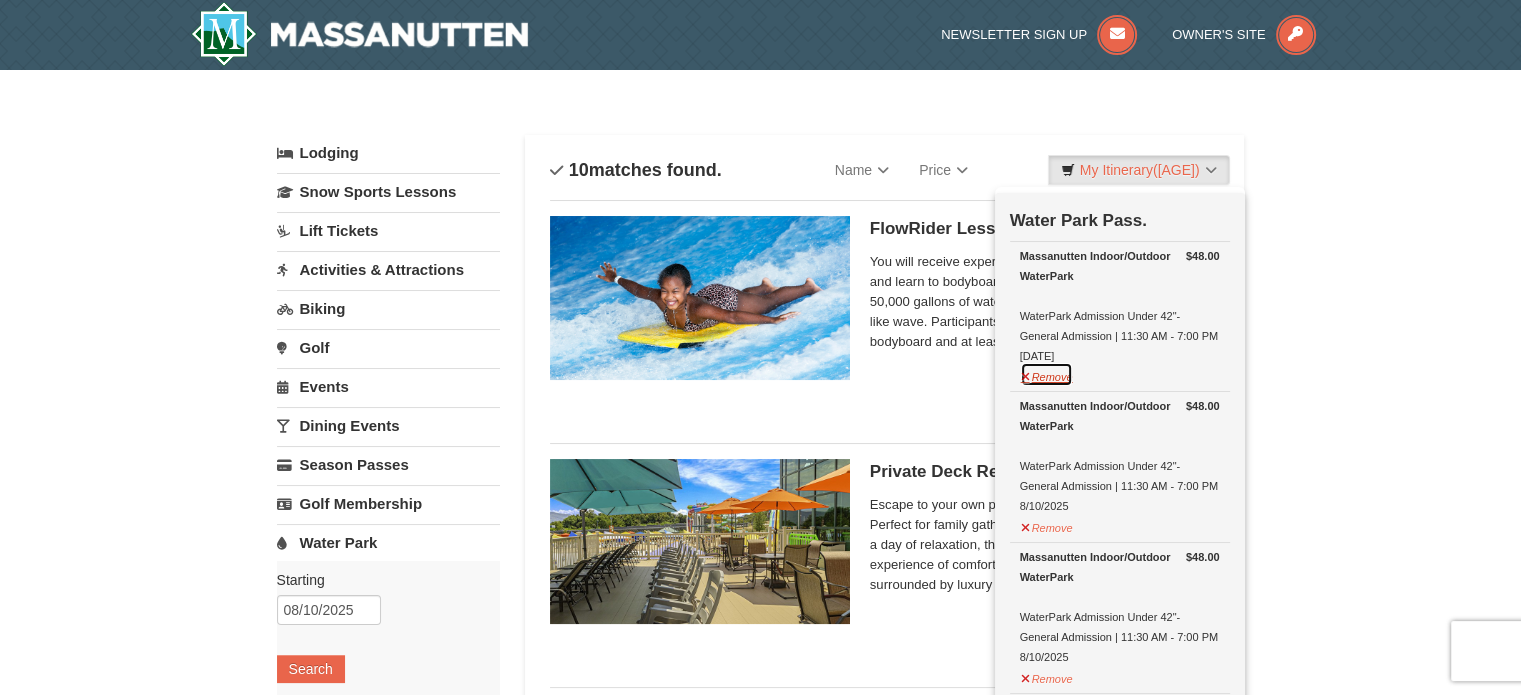 click on "Remove" at bounding box center (1047, 374) 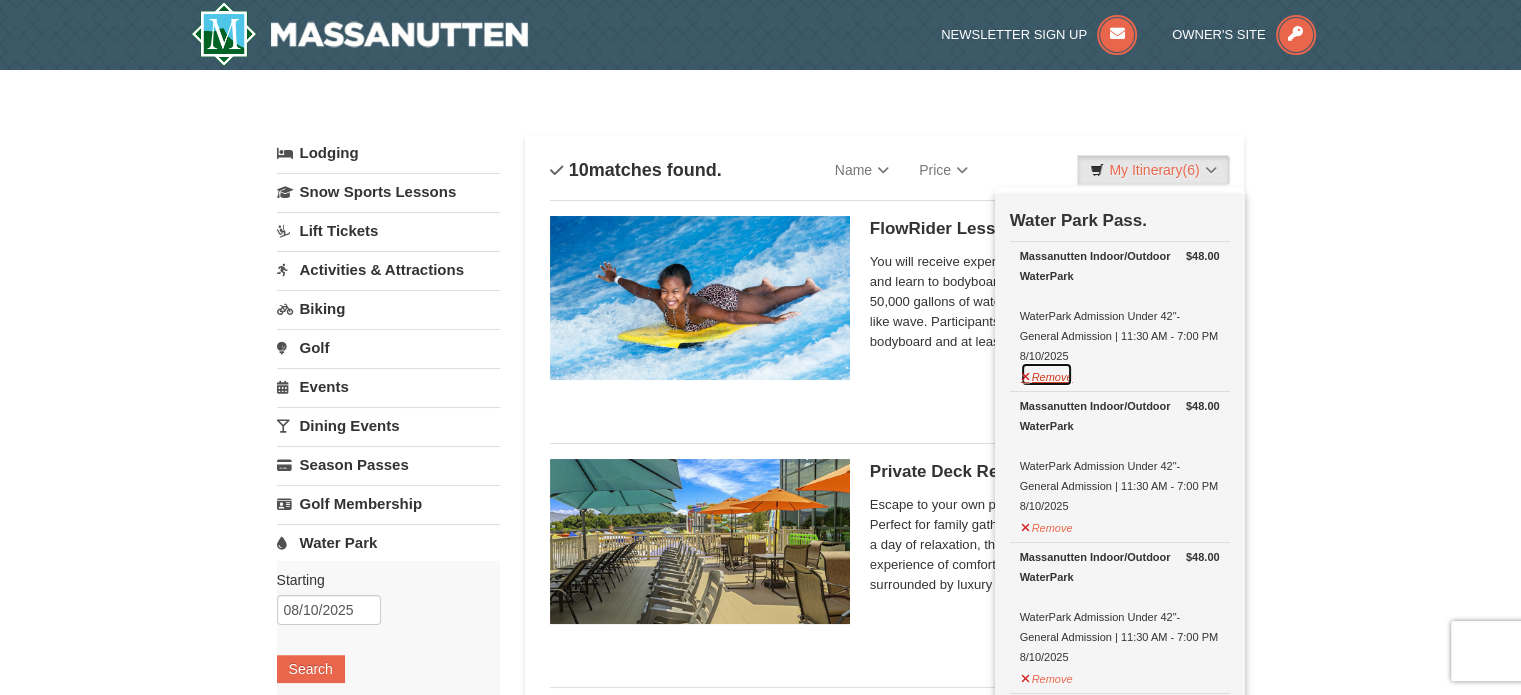 click on "Remove" at bounding box center [1047, 374] 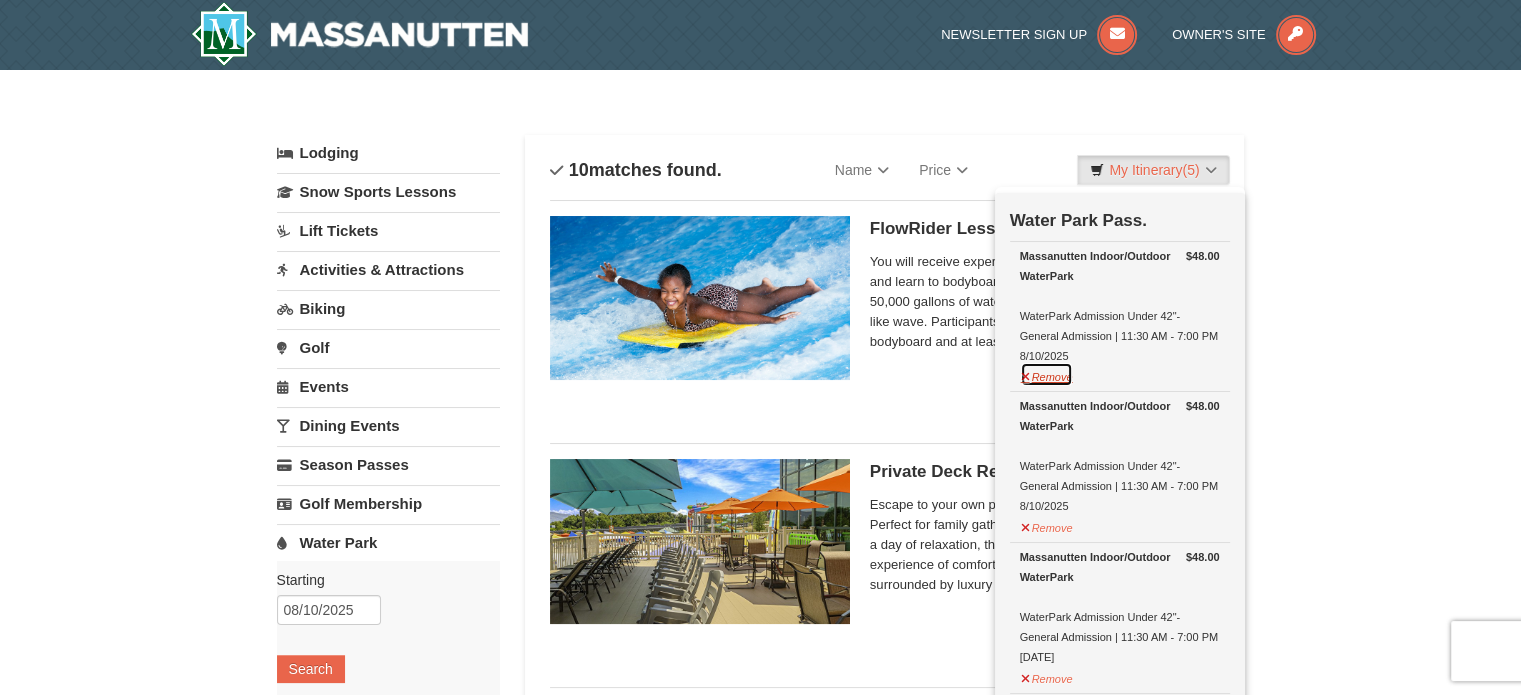 click on "Remove" at bounding box center [1047, 374] 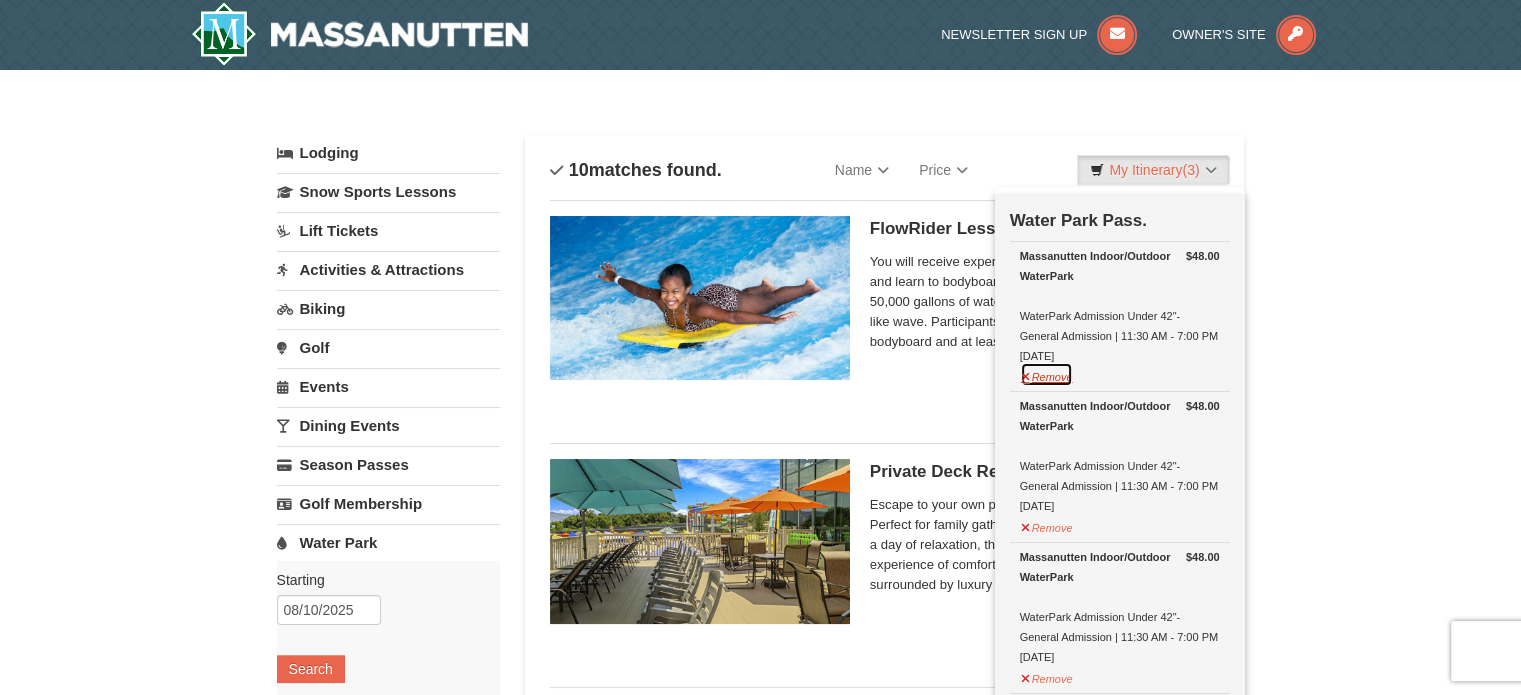 click on "Remove" at bounding box center (1047, 374) 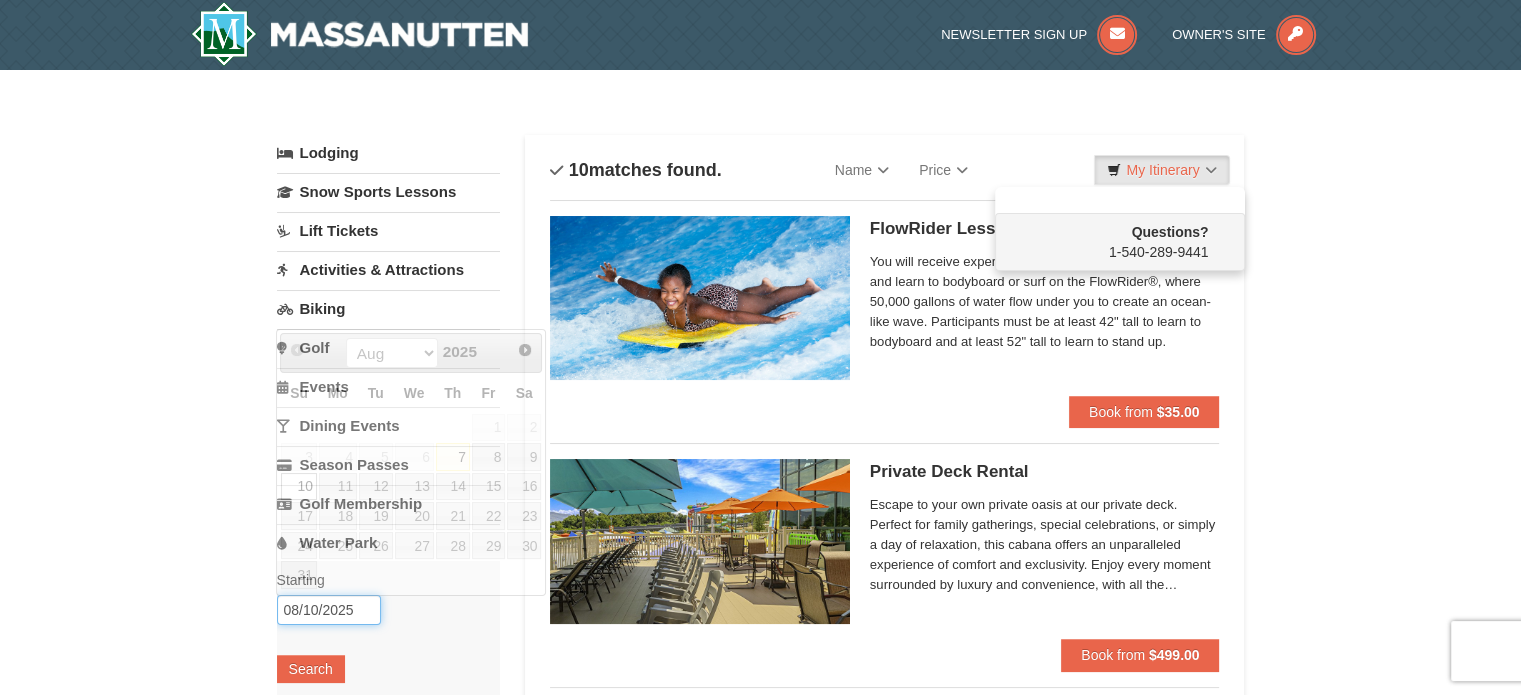 click on "08/10/2025" at bounding box center [329, 610] 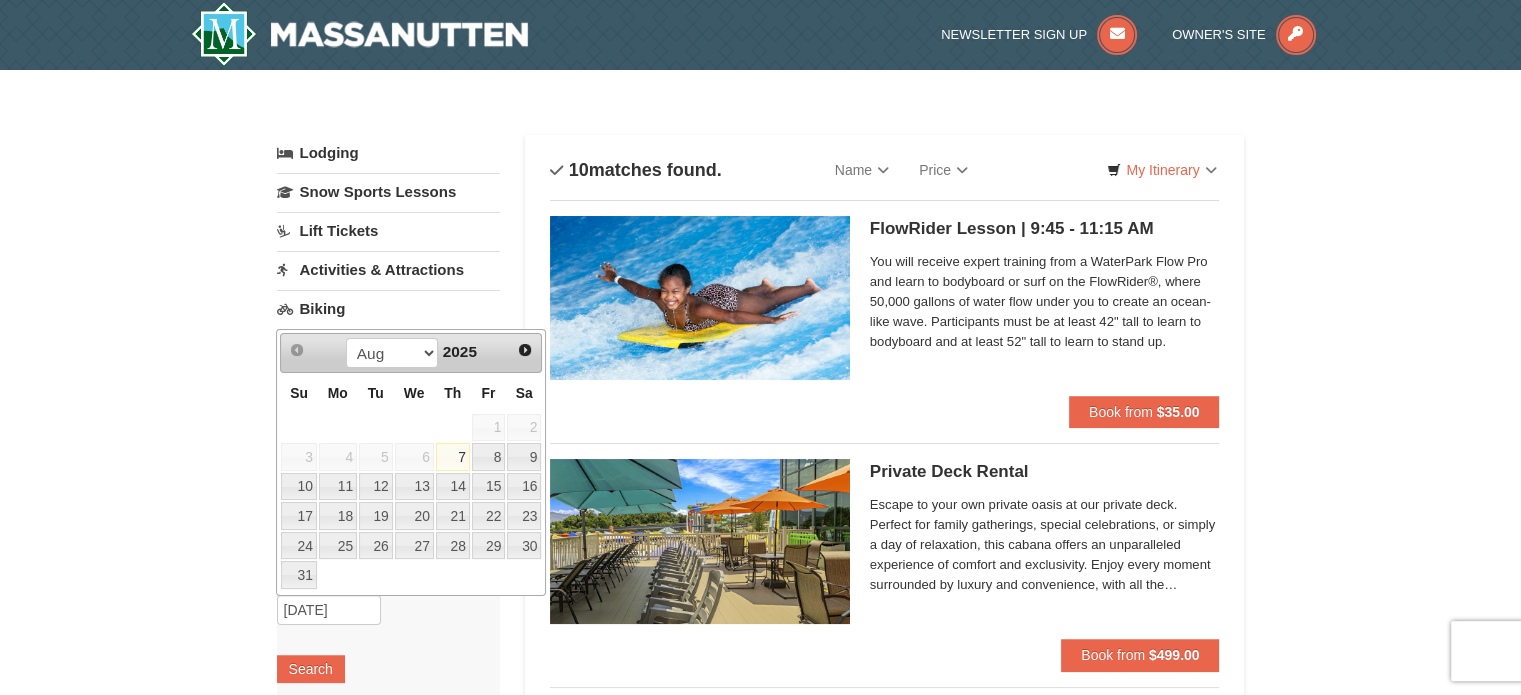 click on "9" at bounding box center [524, 457] 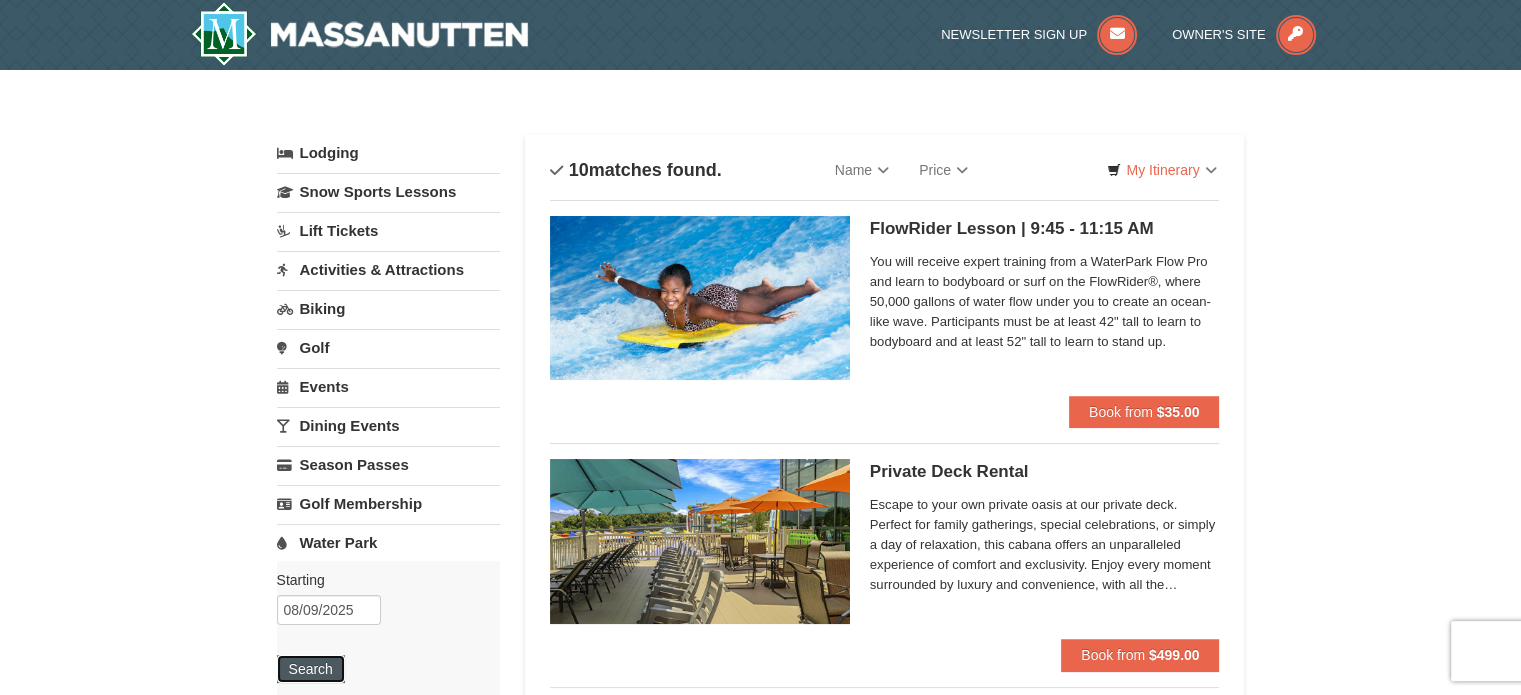 click on "Search" at bounding box center (311, 669) 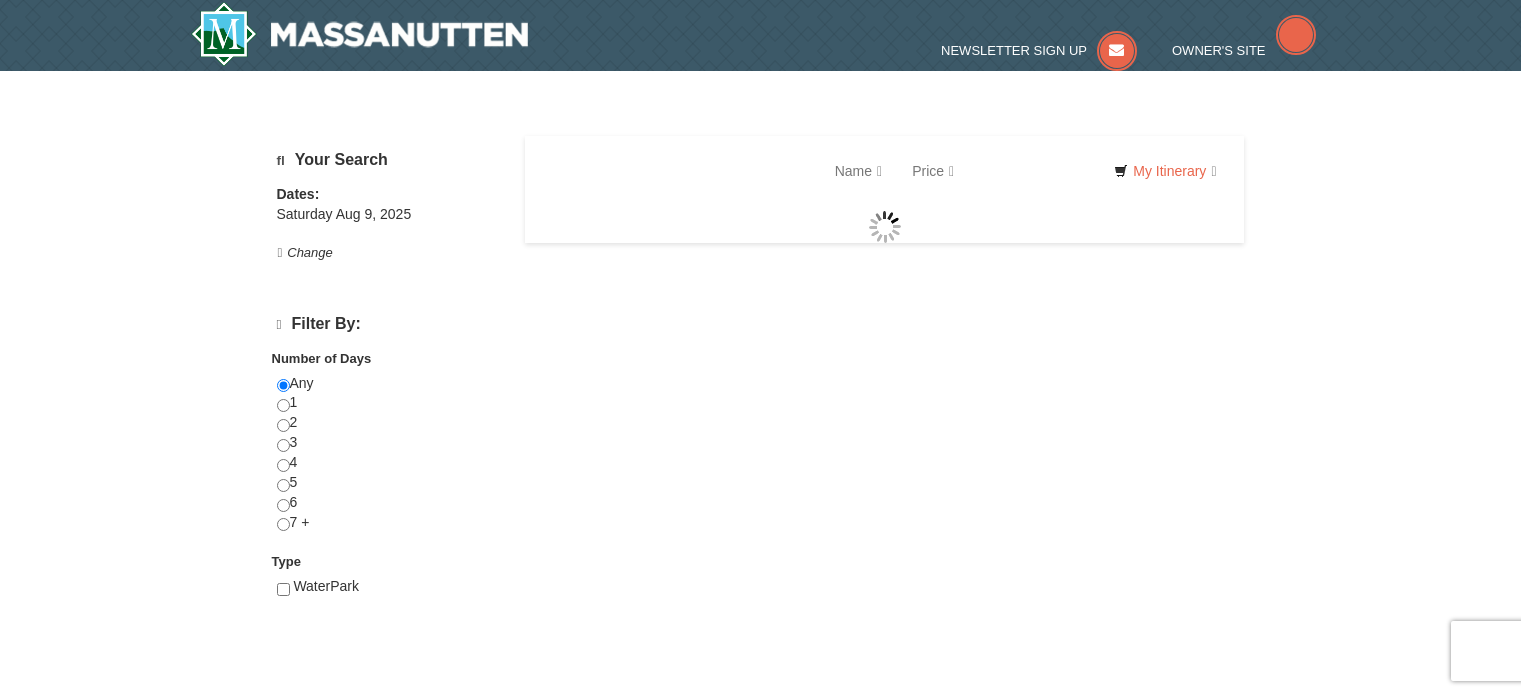 scroll, scrollTop: 0, scrollLeft: 0, axis: both 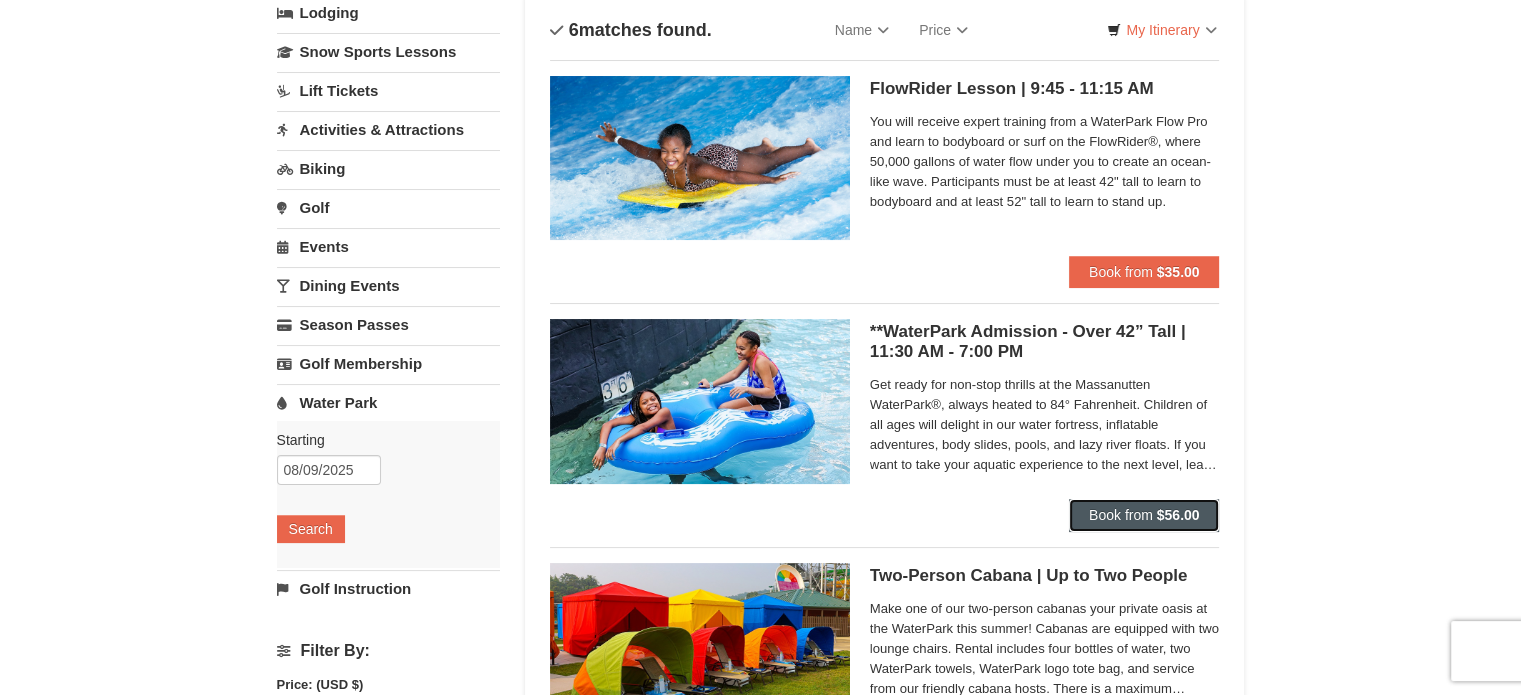 click on "Book from   $56.00" at bounding box center (1144, 515) 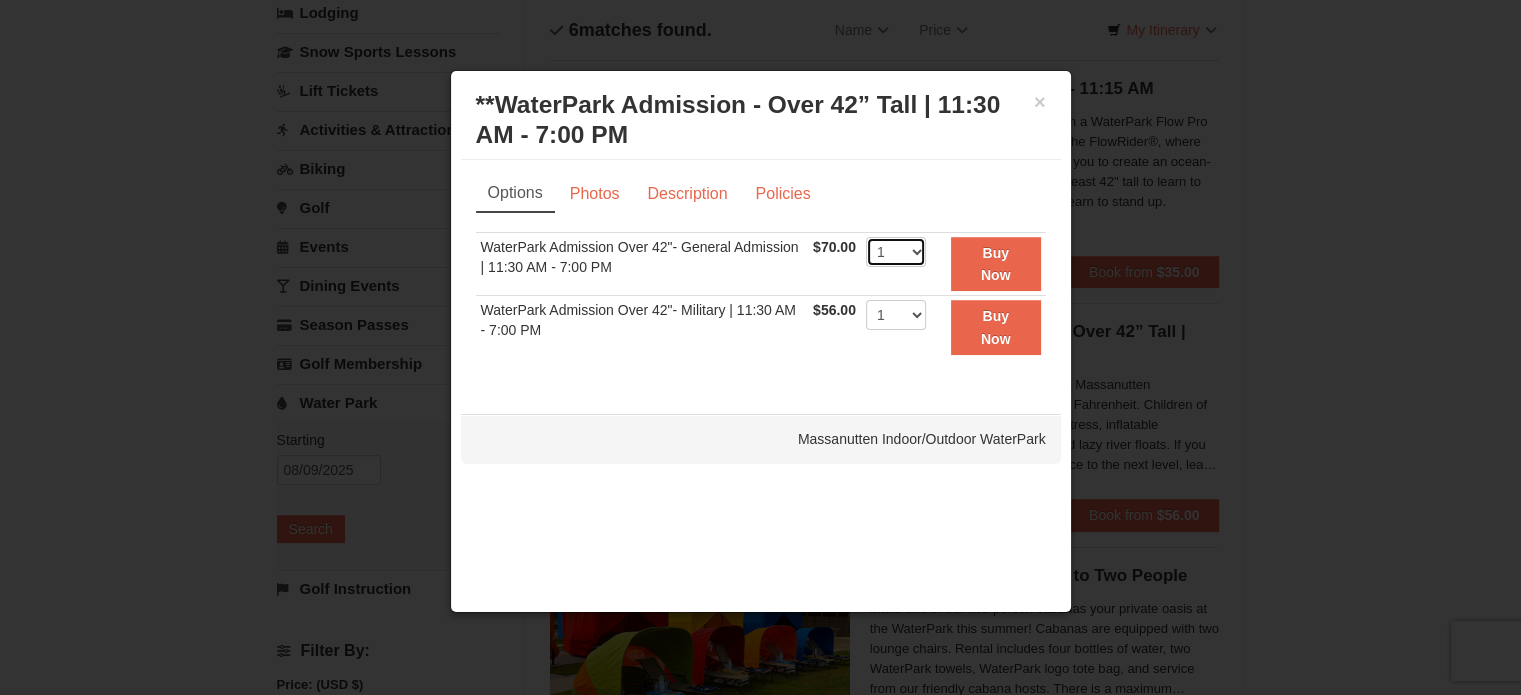click on "1
2
3
4
5
6
7
8
9
10
11
12
13
14
15
16
17
18
19
20
21 22" at bounding box center (896, 252) 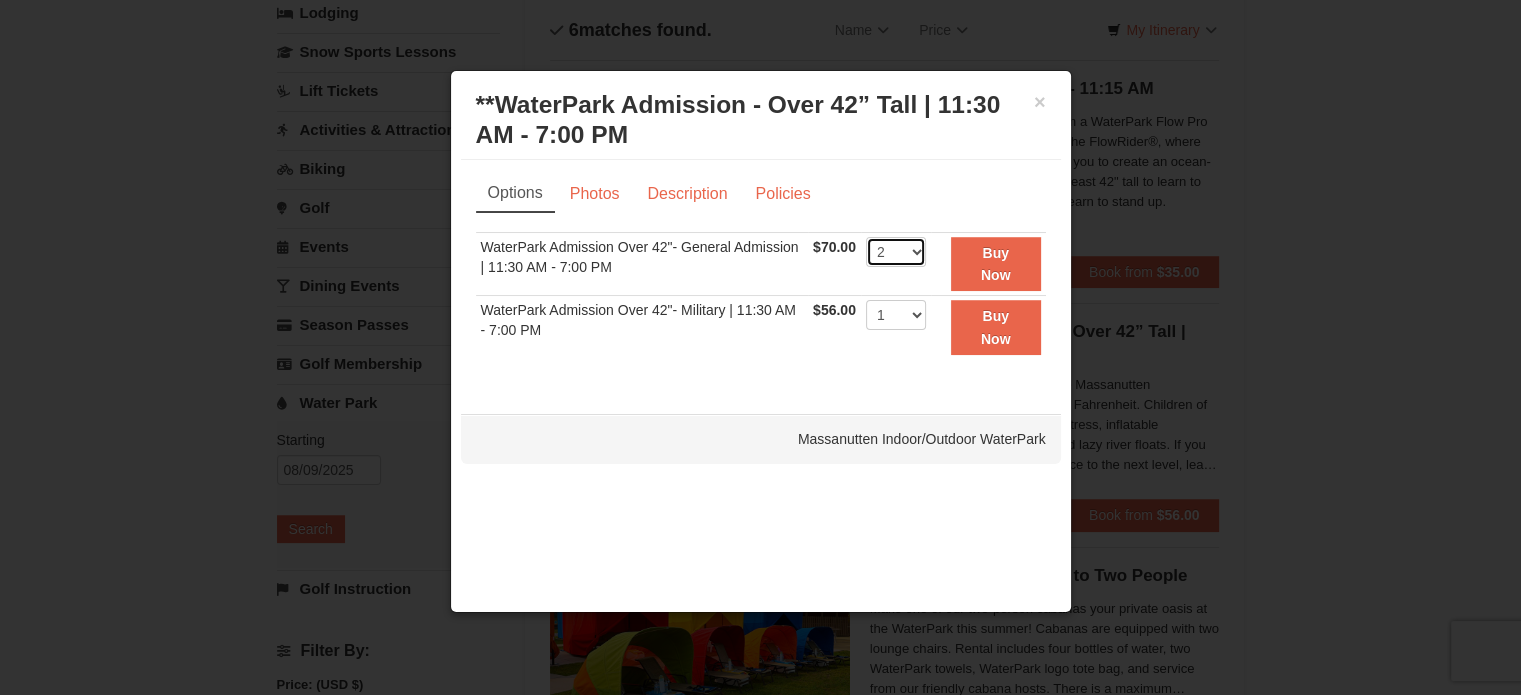 click on "1
2
3
4
5
6
7
8
9
10
11
12
13
14
15
16
17
18
19
20
21 22" at bounding box center (896, 252) 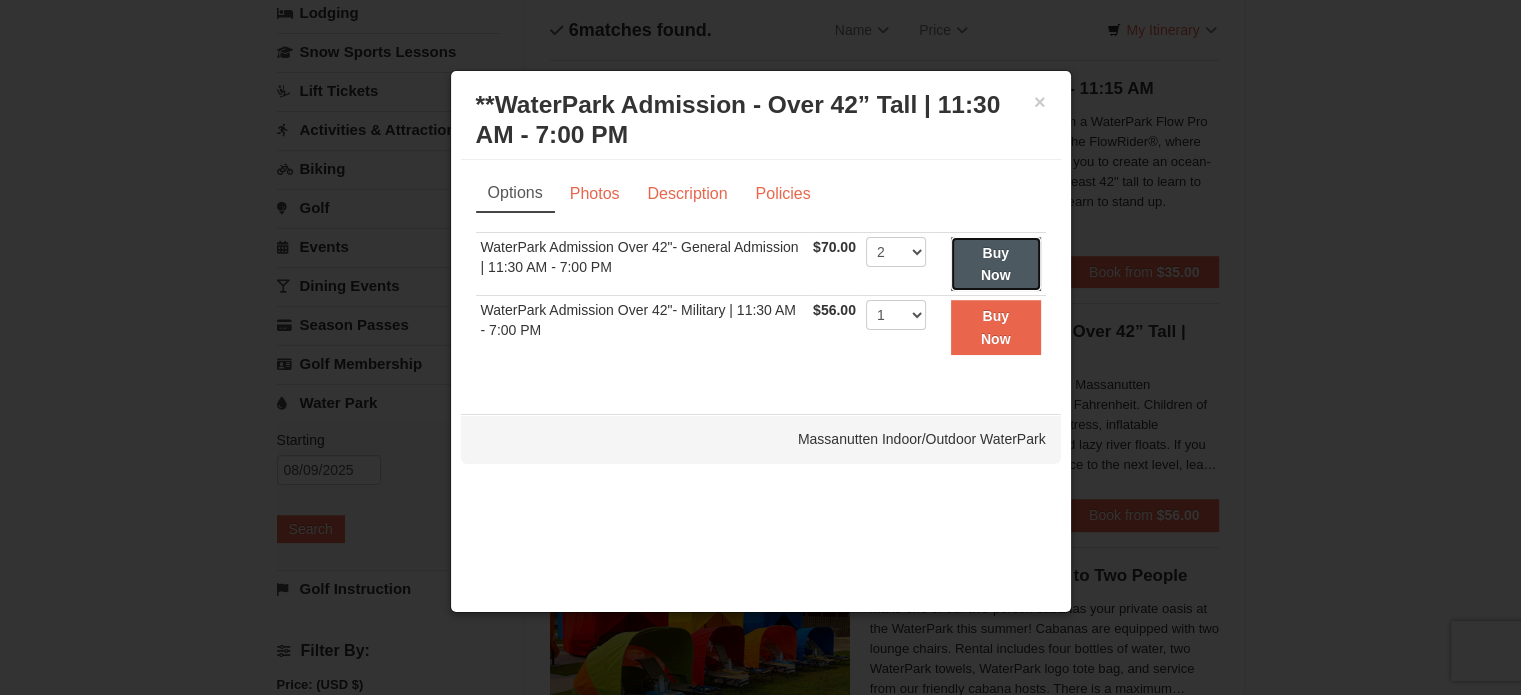 click on "Buy Now" at bounding box center (996, 264) 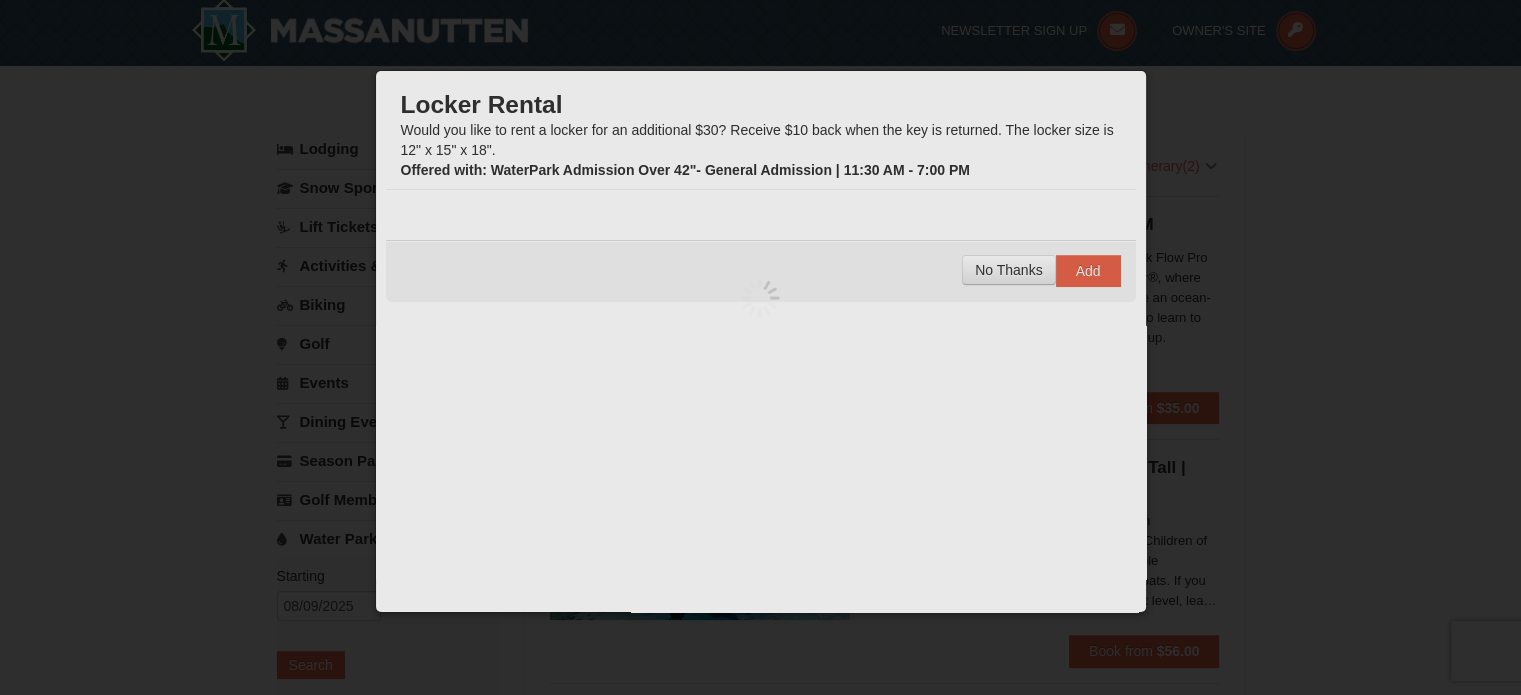 scroll, scrollTop: 6, scrollLeft: 0, axis: vertical 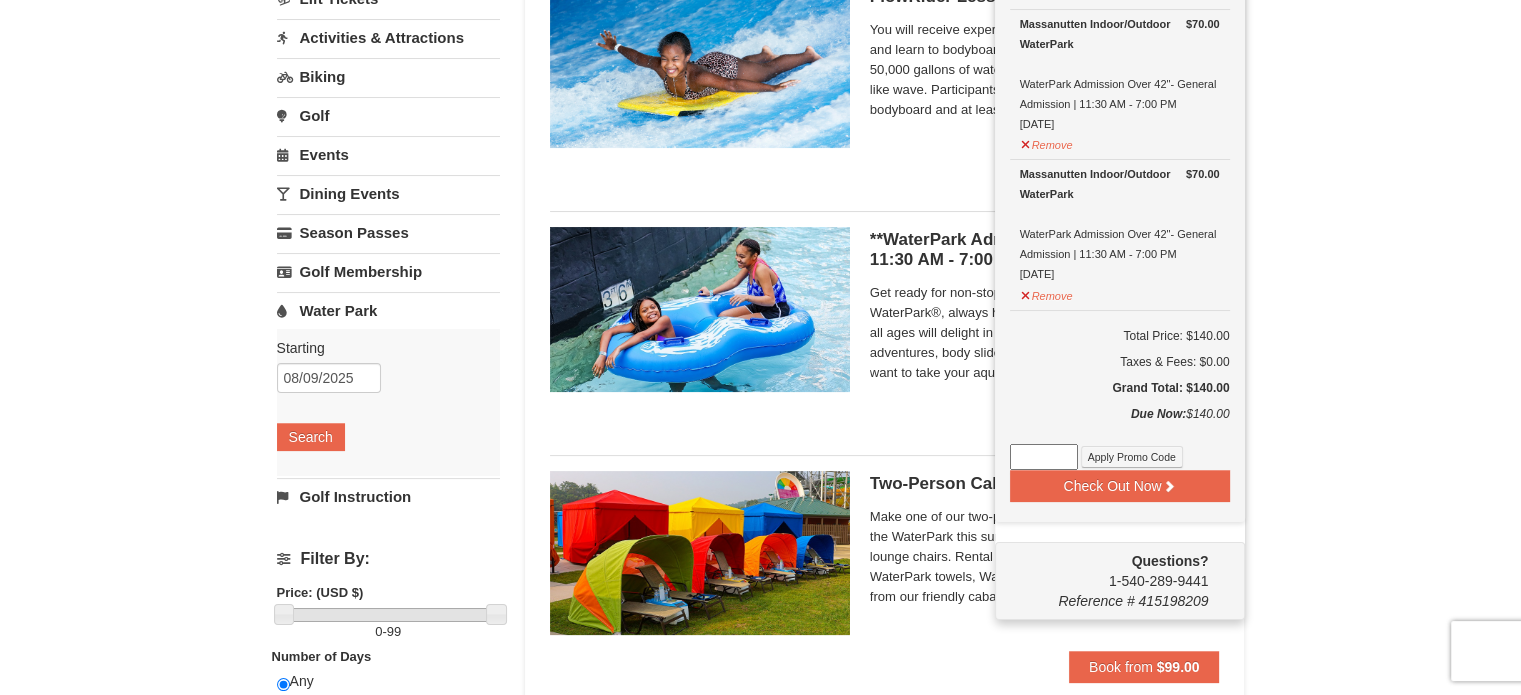 click on "×
Categories
List
Filter
My Itinerary (2)
Check Out Now
Water Park Pass.
$70.00
Massanutten Indoor/Outdoor WaterPark
WaterPark Admission Over 42"- General Admission | 11:30 AM - 7:00 PM
8/9/2025" at bounding box center (760, 660) 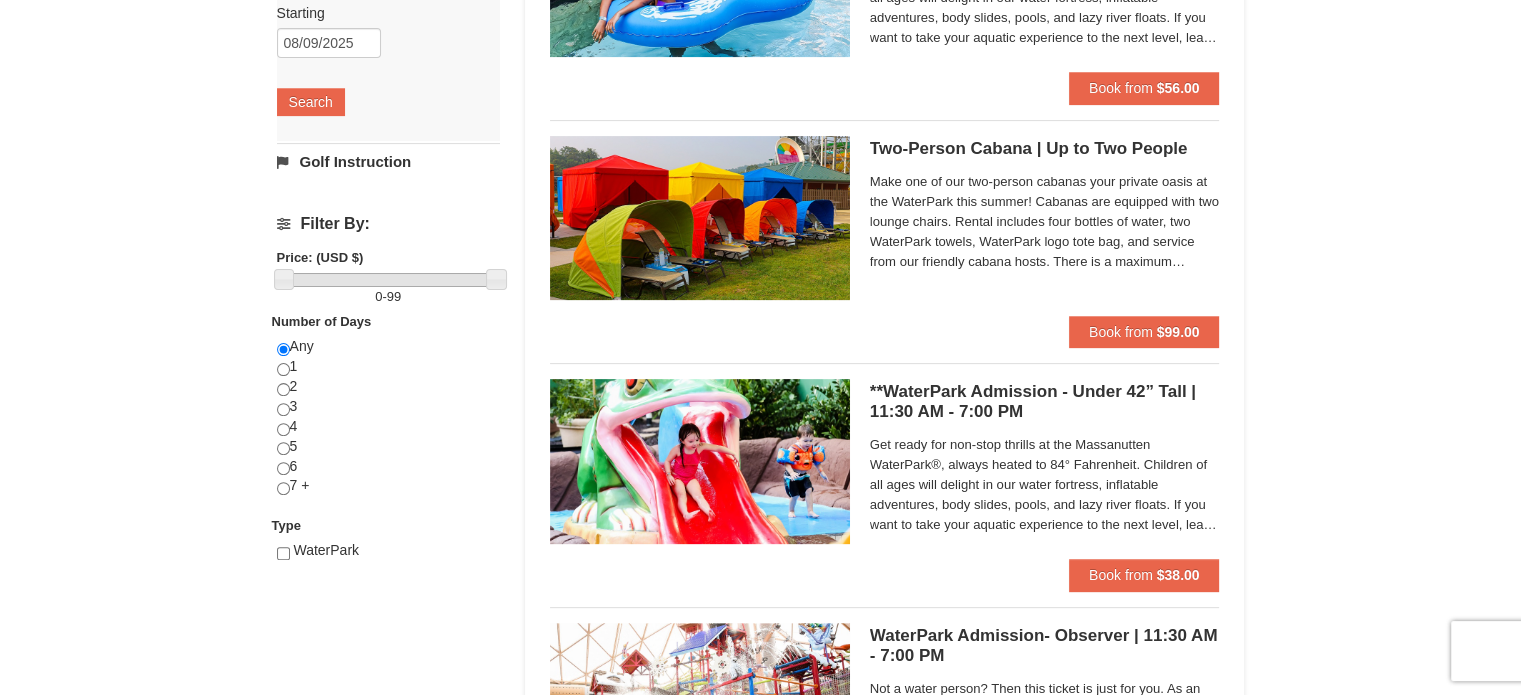 scroll, scrollTop: 570, scrollLeft: 0, axis: vertical 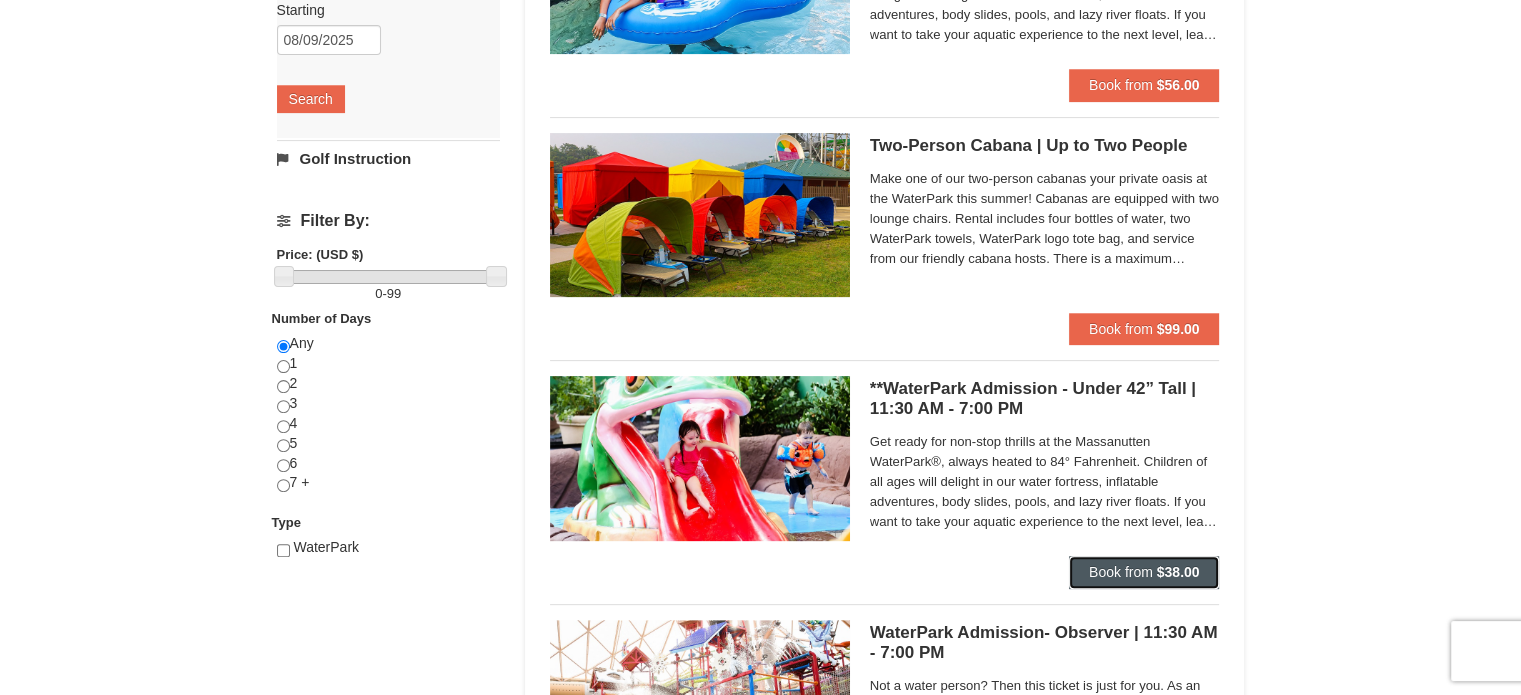 click on "Book from" at bounding box center (1121, 572) 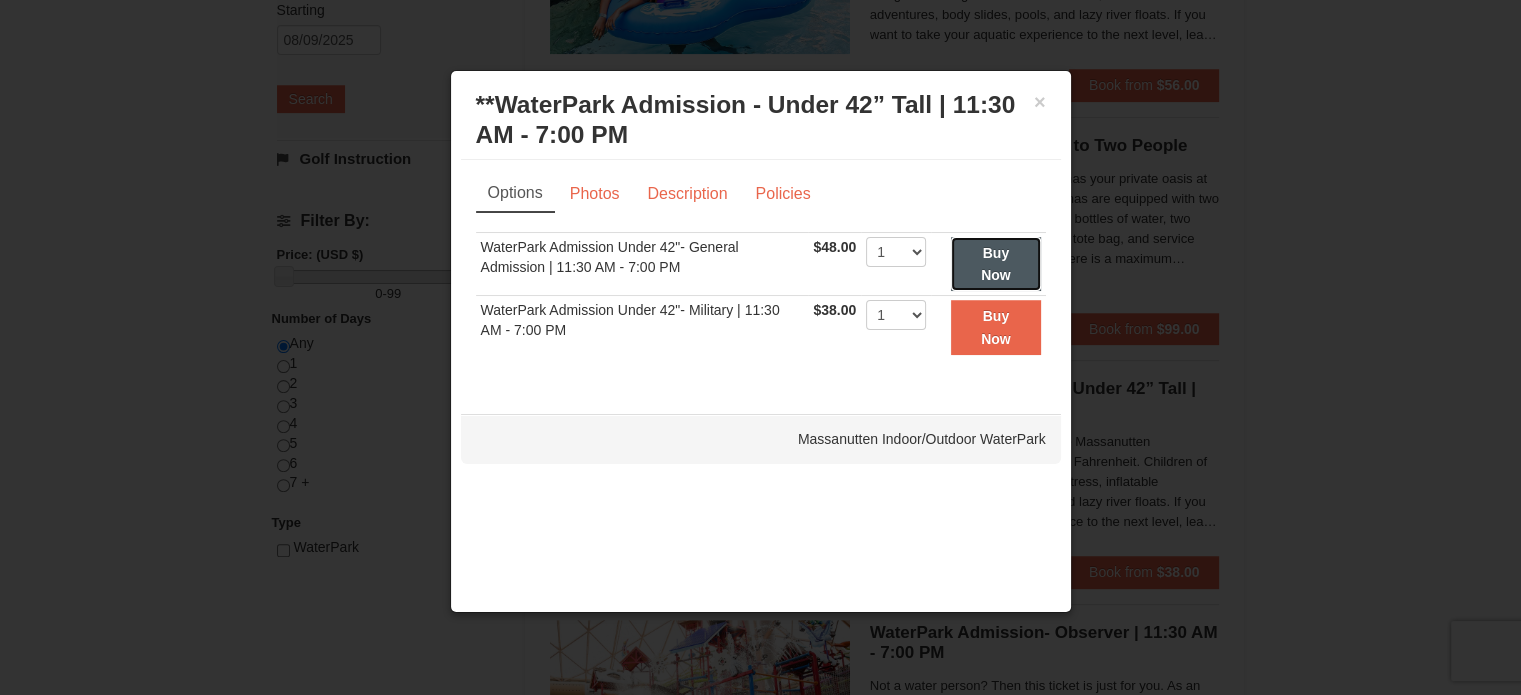 click on "Buy Now" at bounding box center (996, 264) 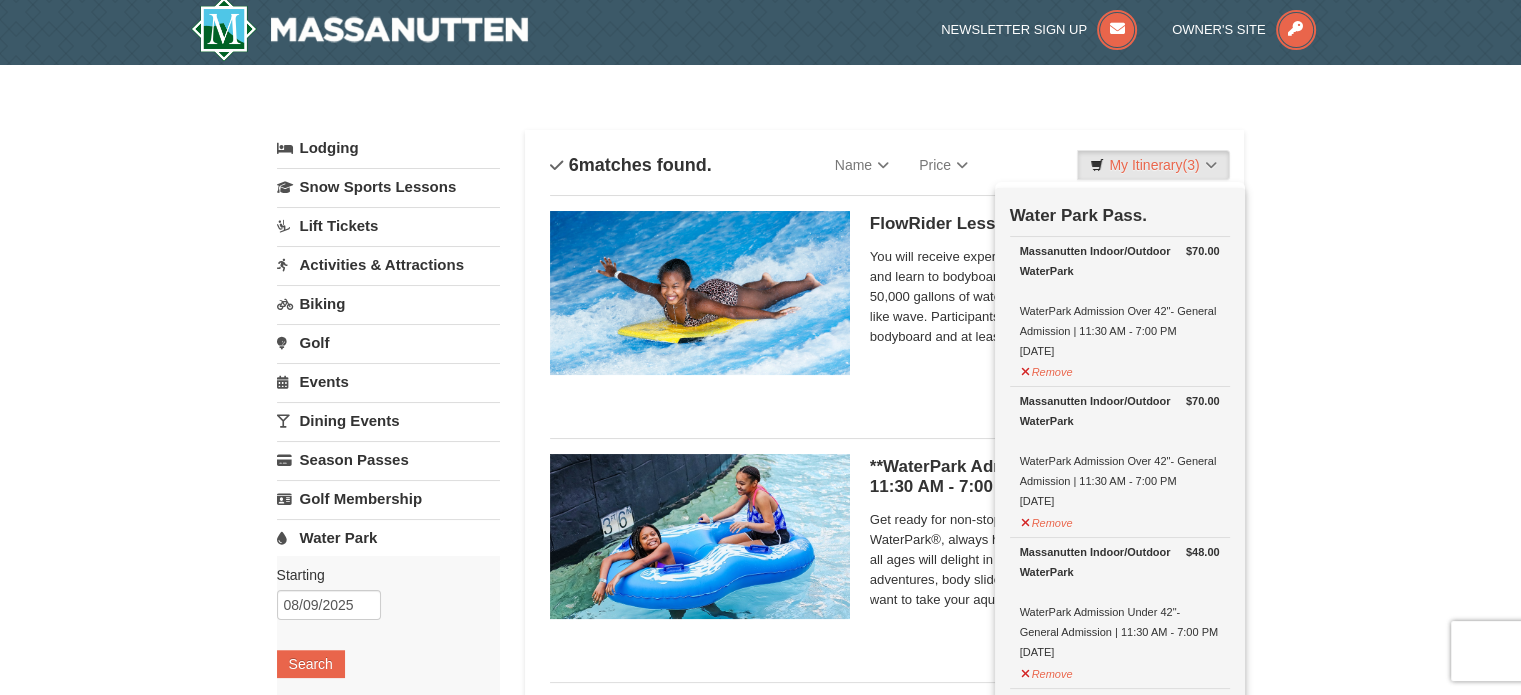 scroll, scrollTop: 6, scrollLeft: 0, axis: vertical 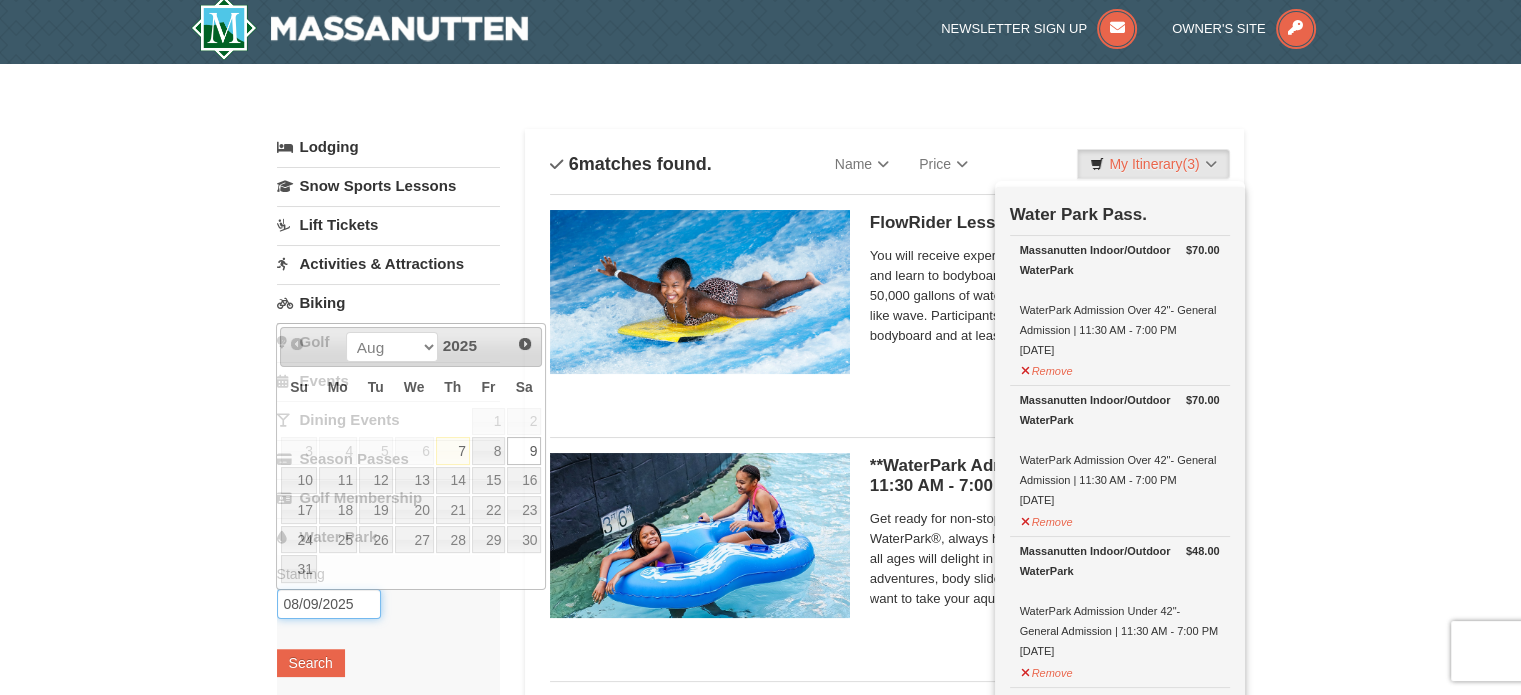 click on "08/09/2025" at bounding box center (329, 604) 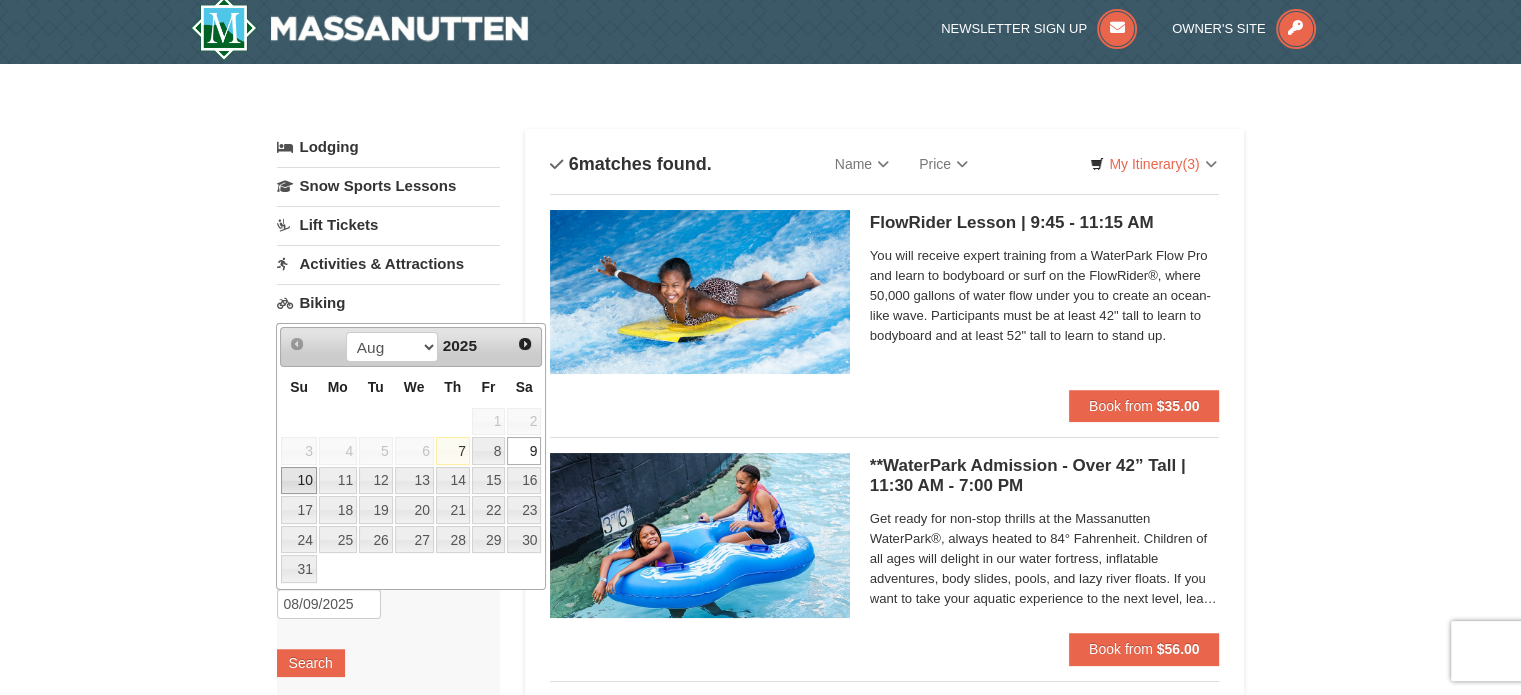 click on "10" at bounding box center (298, 481) 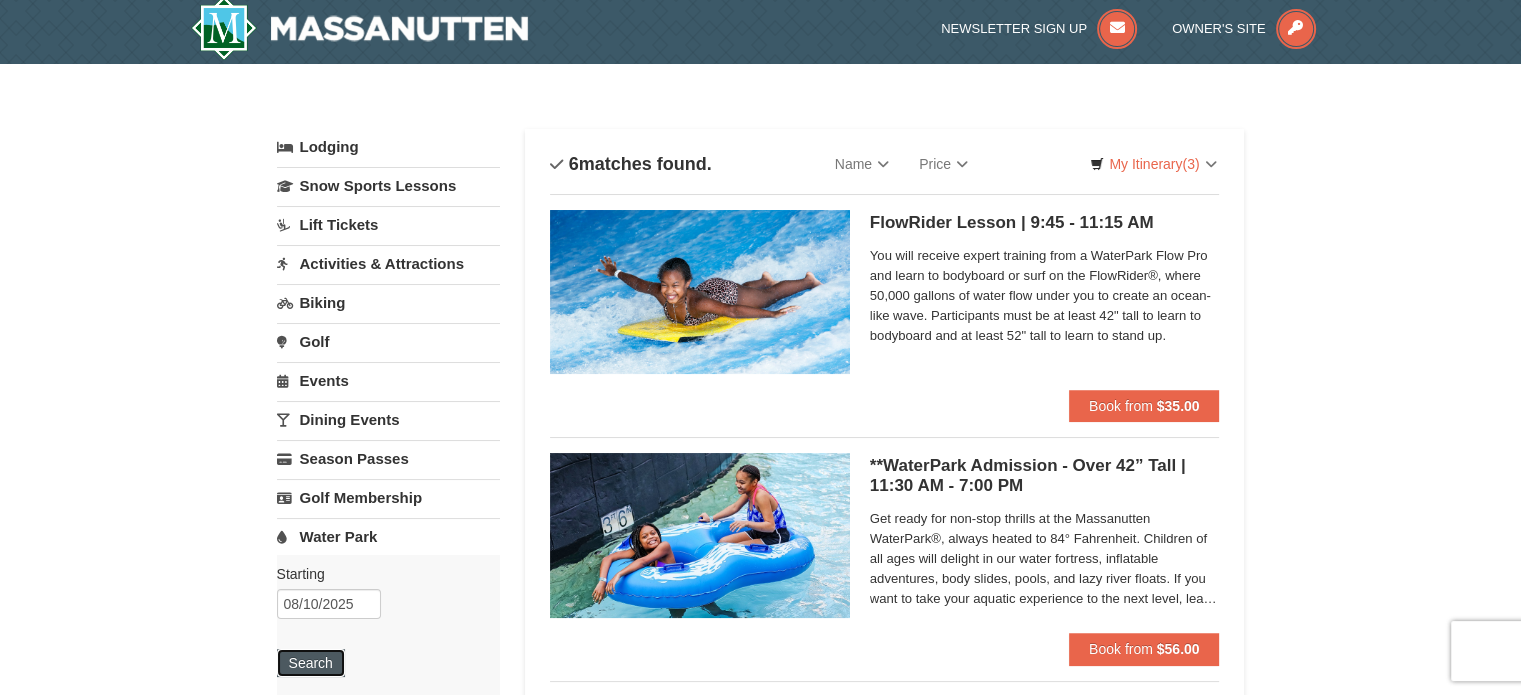 click on "Search" at bounding box center [311, 663] 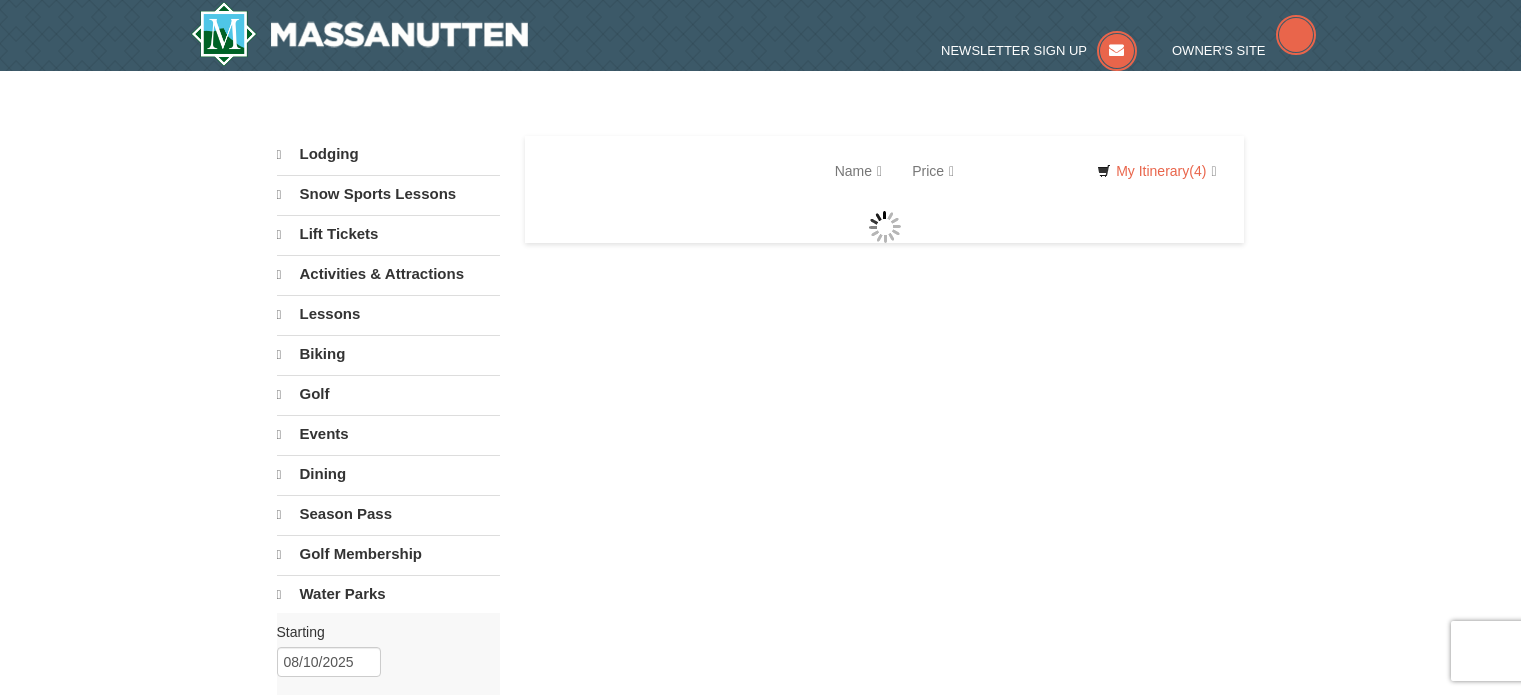 scroll, scrollTop: 0, scrollLeft: 0, axis: both 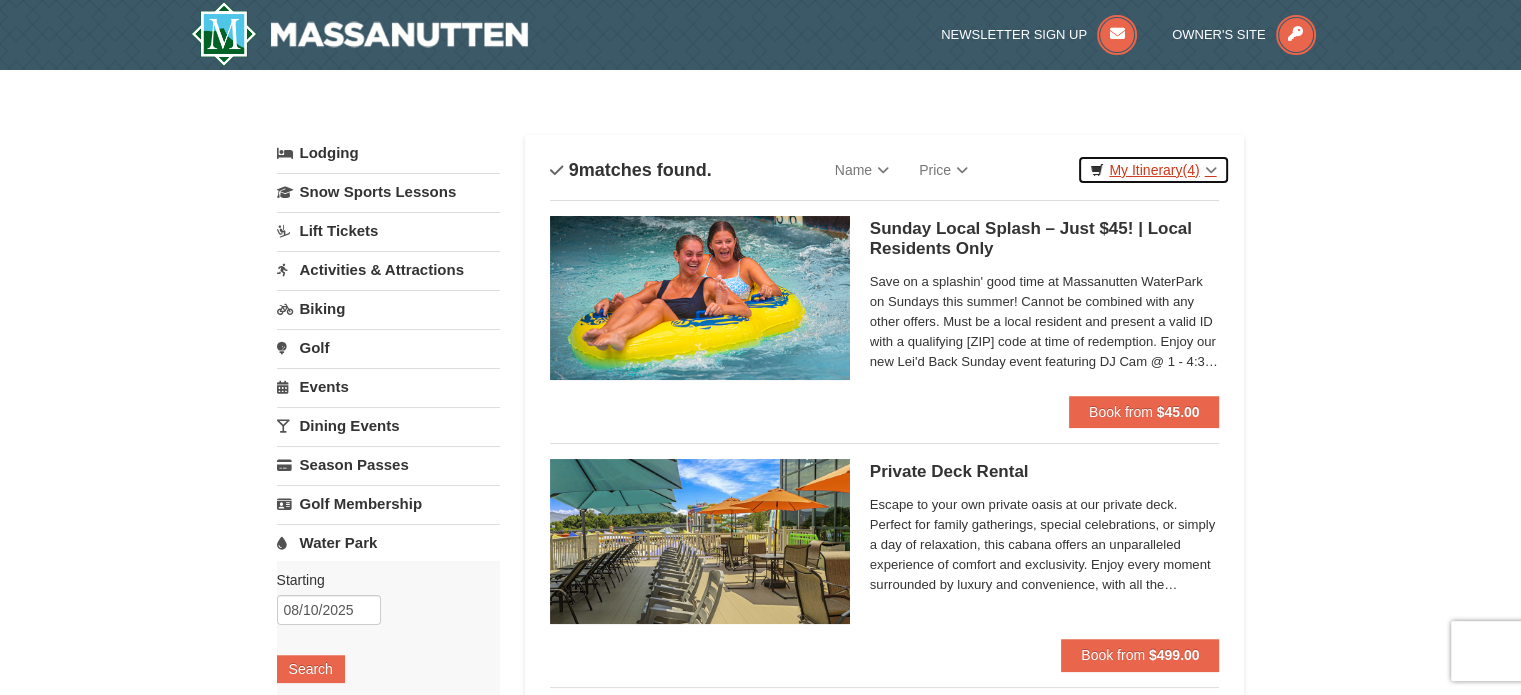 click on "My Itinerary (4)" at bounding box center [1153, 170] 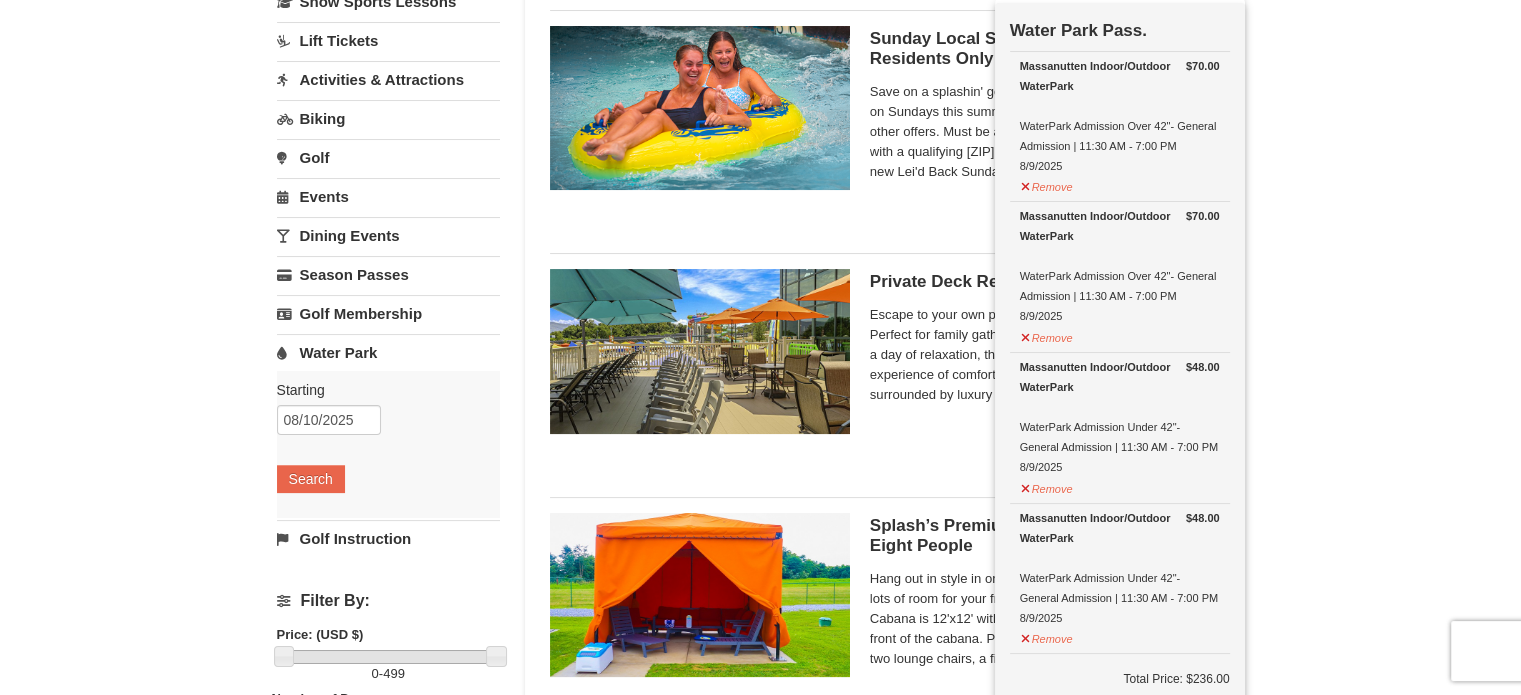scroll, scrollTop: 197, scrollLeft: 0, axis: vertical 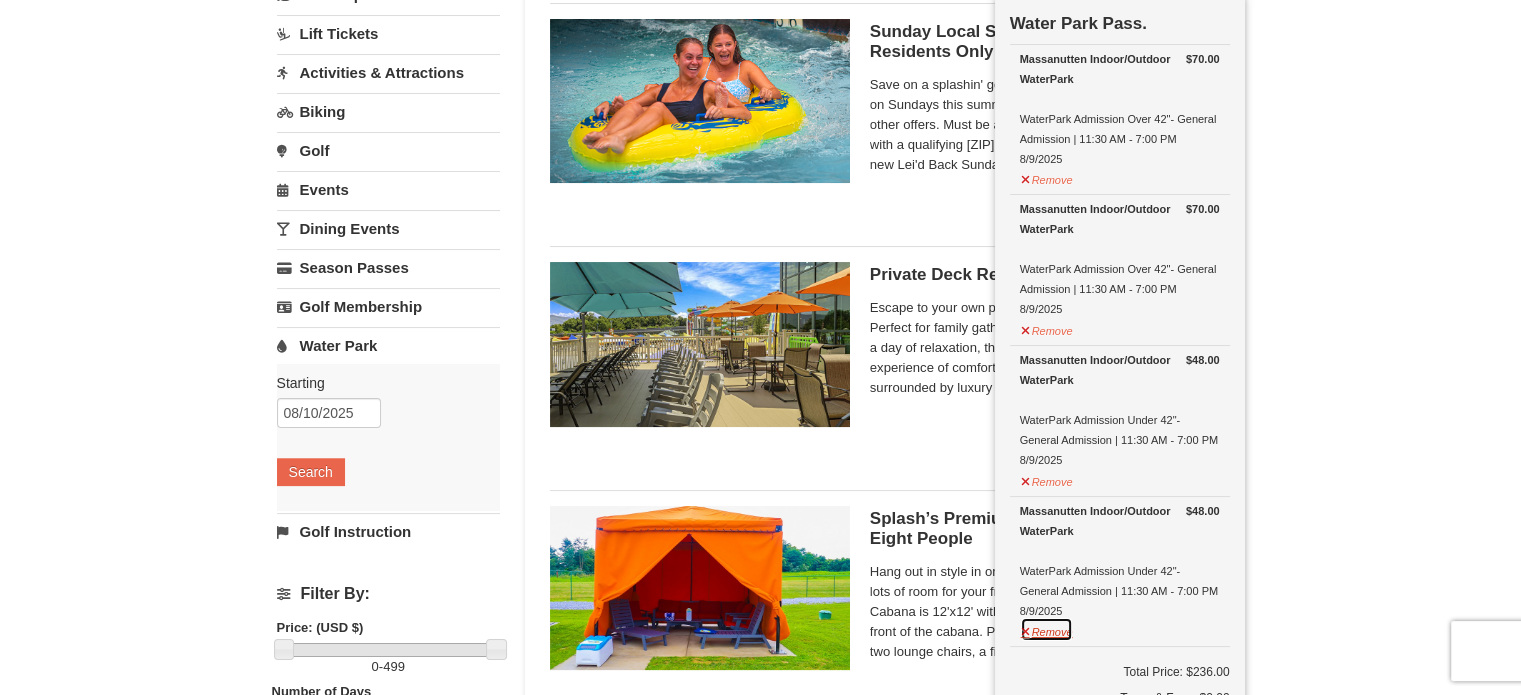 click on "Remove" at bounding box center (1047, 629) 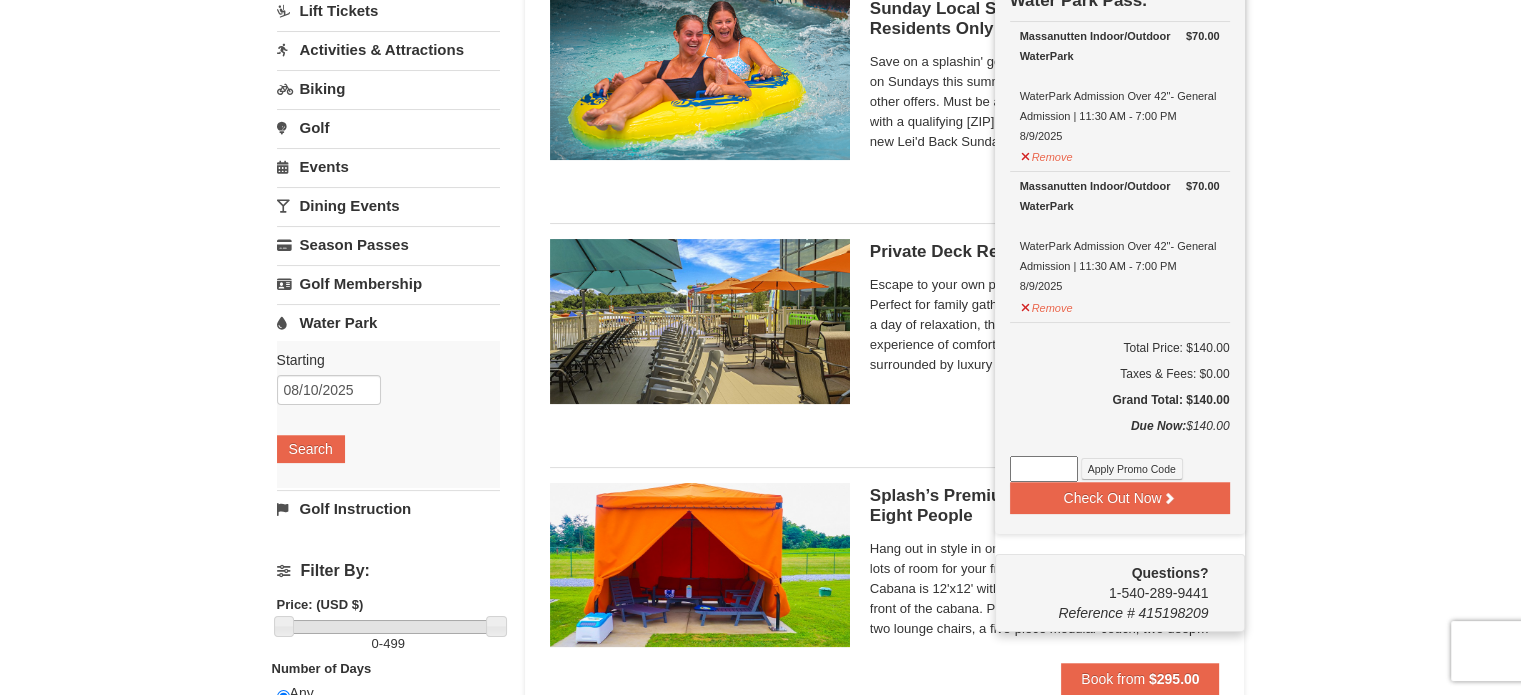 scroll, scrollTop: 223, scrollLeft: 0, axis: vertical 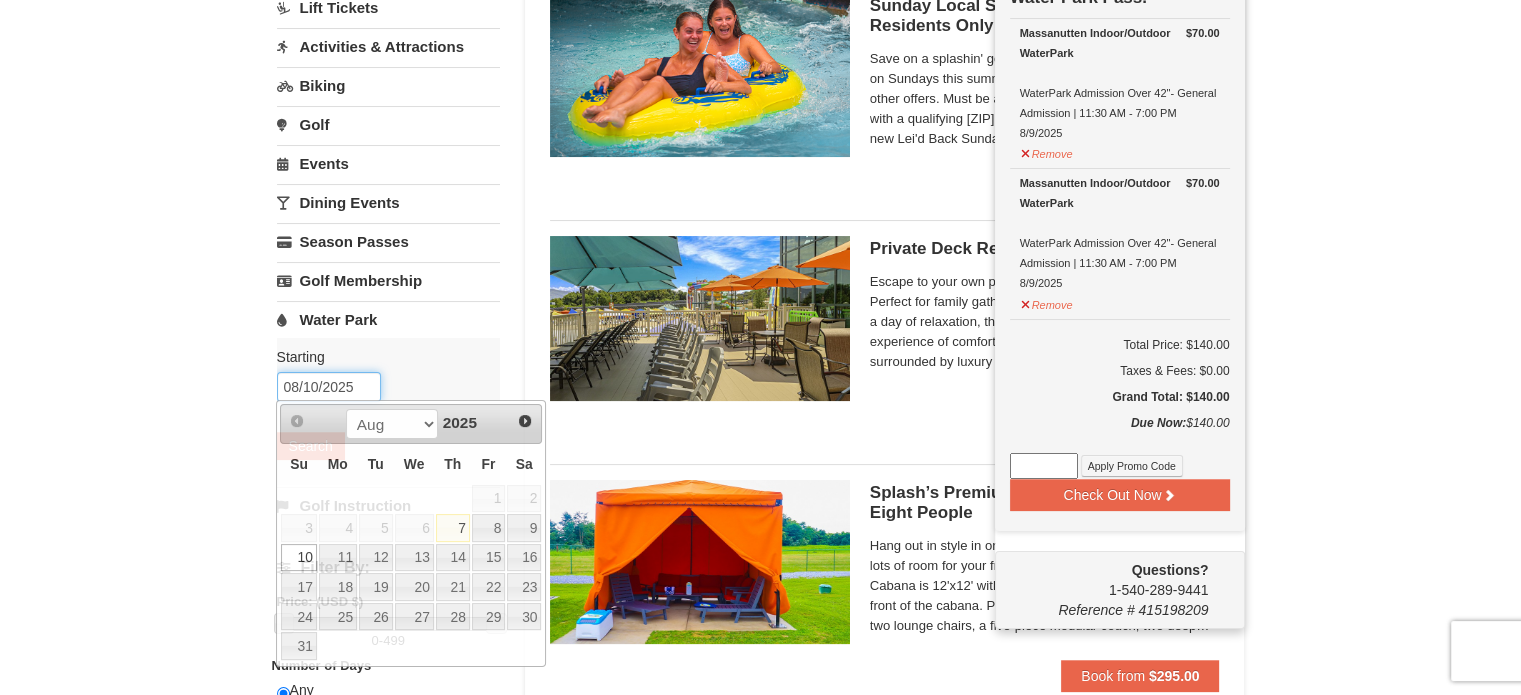 click on "08/10/2025" at bounding box center [329, 387] 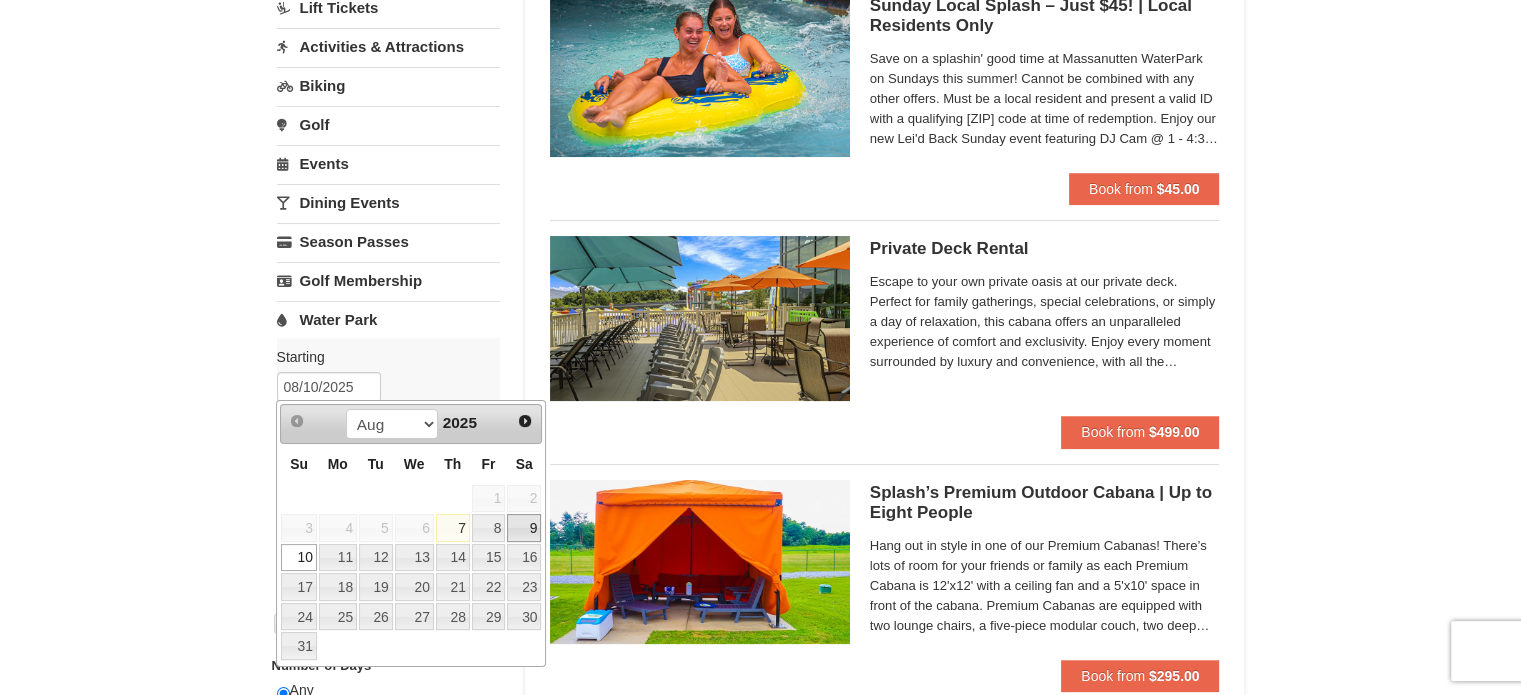 click on "9" at bounding box center (524, 528) 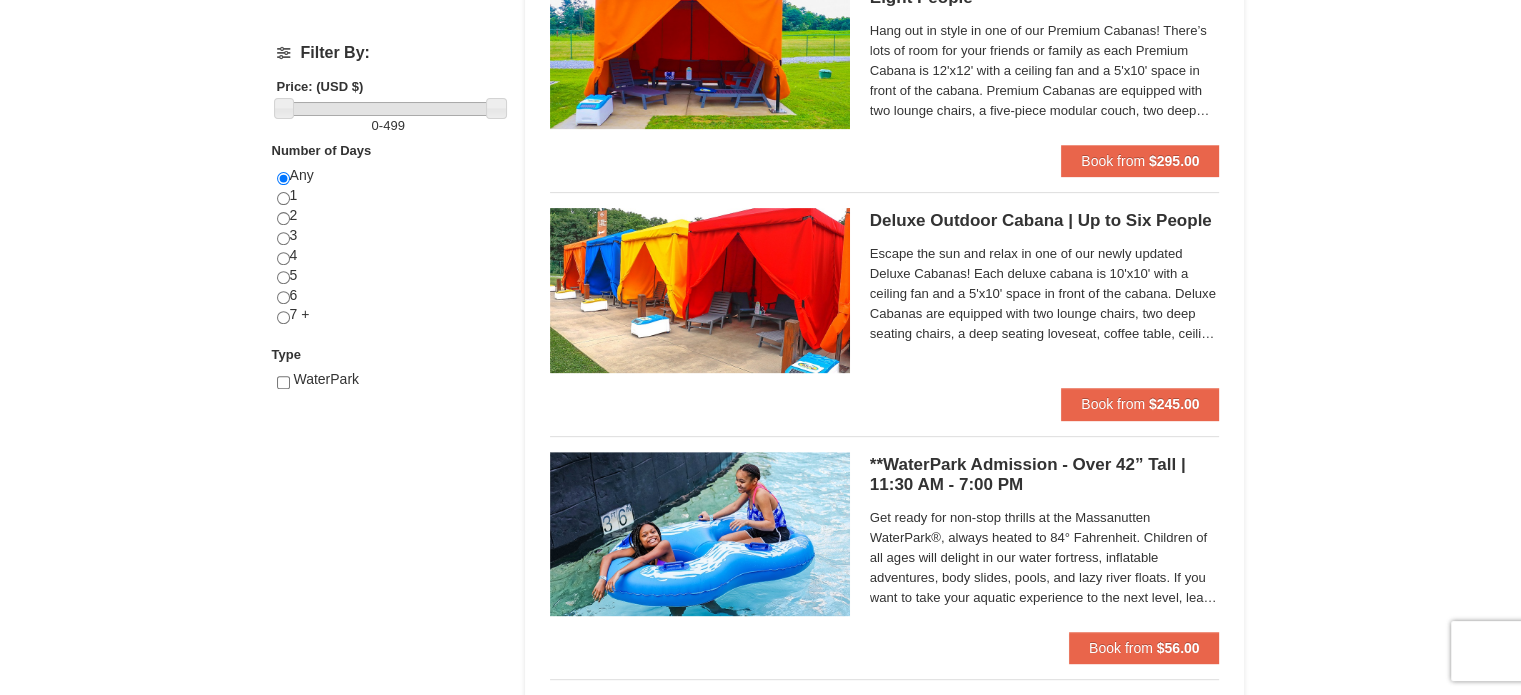 scroll, scrollTop: 742, scrollLeft: 0, axis: vertical 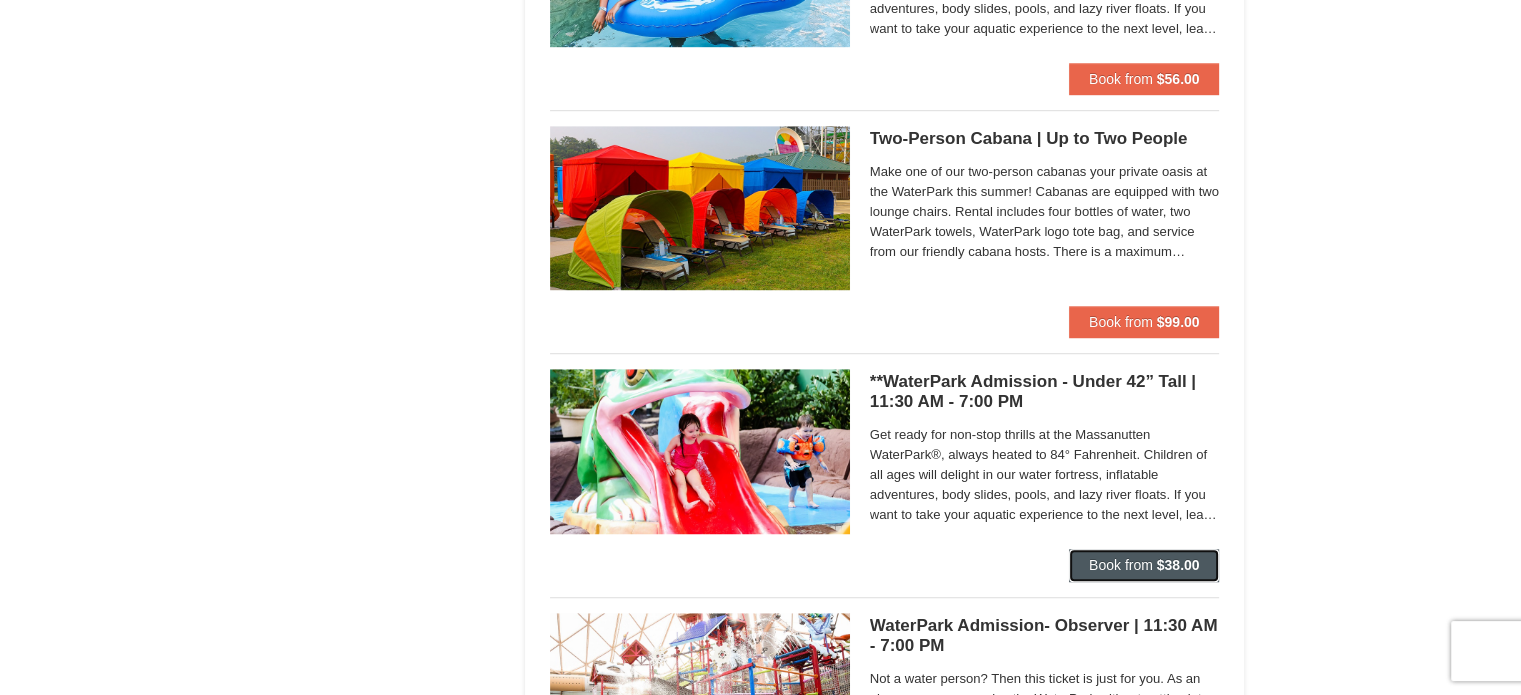 click on "$38.00" at bounding box center (1178, 565) 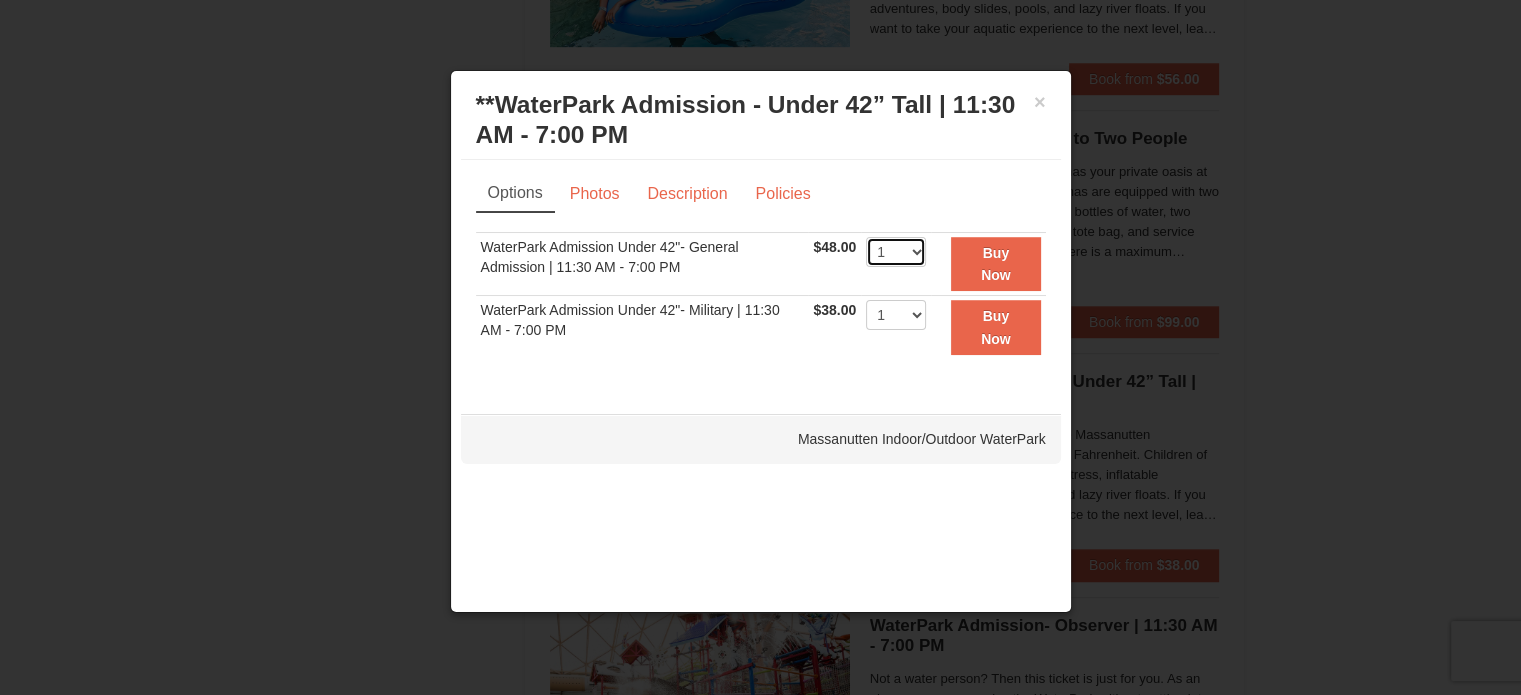 click on "1
2
3
4
5
6
7
8
9
10
11
12
13
14
15
16
17
18
19
20
21 22" at bounding box center [896, 252] 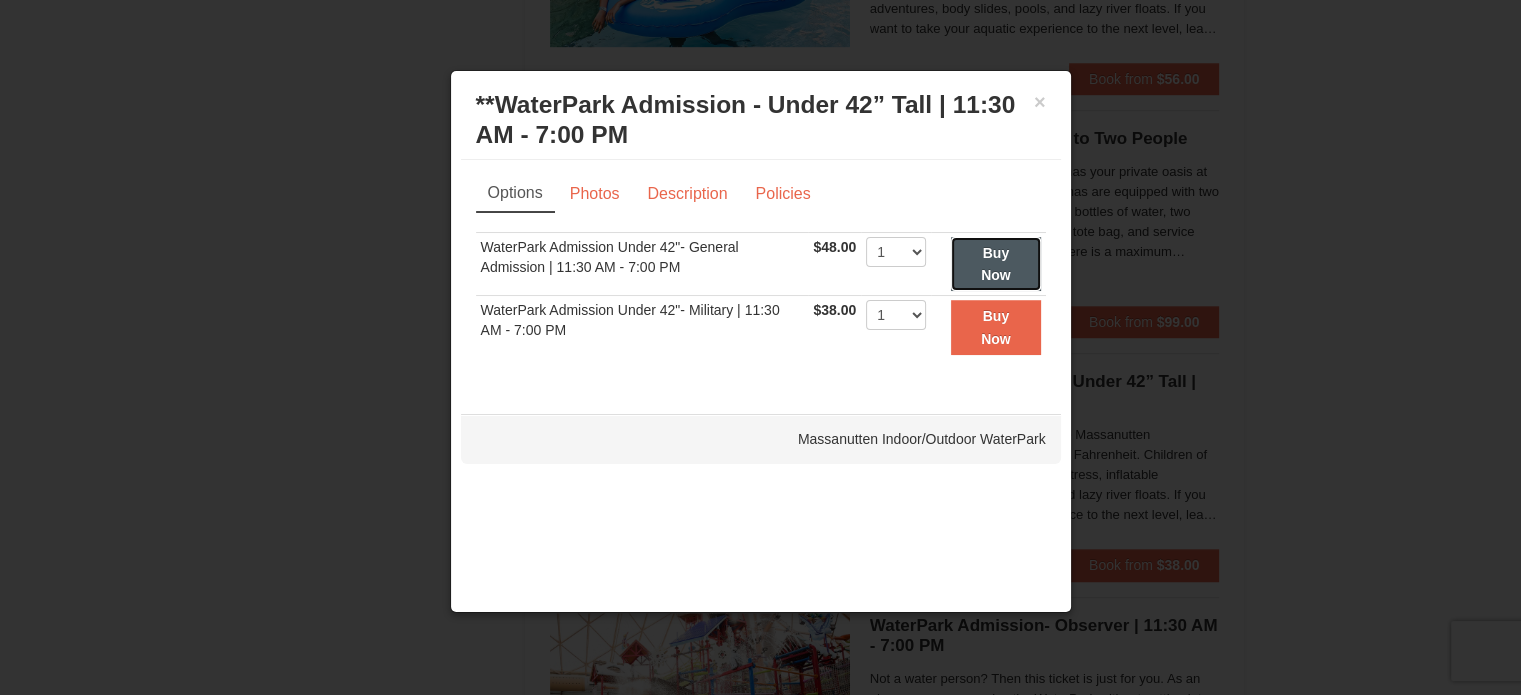 click on "Buy Now" at bounding box center [995, 264] 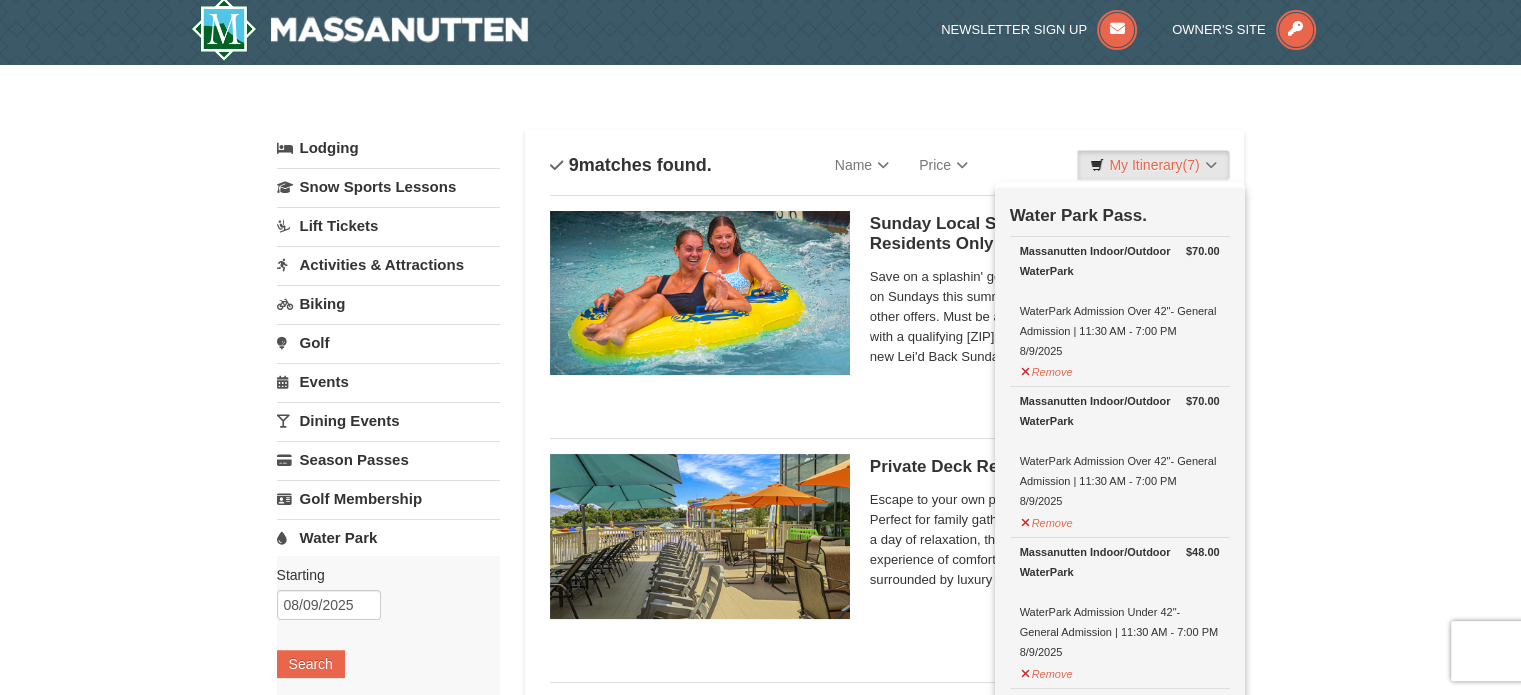 scroll, scrollTop: 6, scrollLeft: 0, axis: vertical 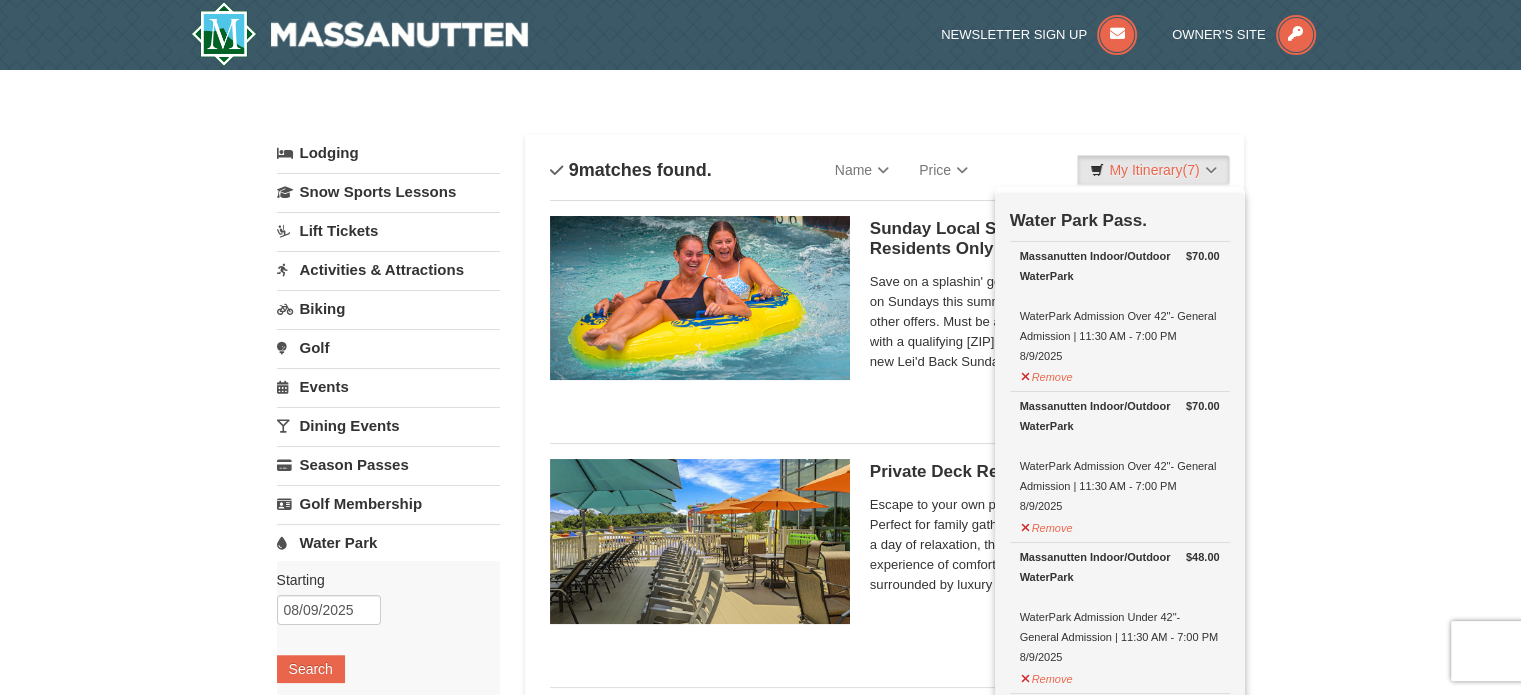 click on "×
Categories
List
Filter
My Itinerary (7)
Check Out Now
Water Park Pass.
$70.00
Massanutten Indoor/Outdoor WaterPark
WaterPark Admission Over 42"- General Admission | 11:30 AM - 7:00 PM
8/9/2025" at bounding box center (760, 1258) 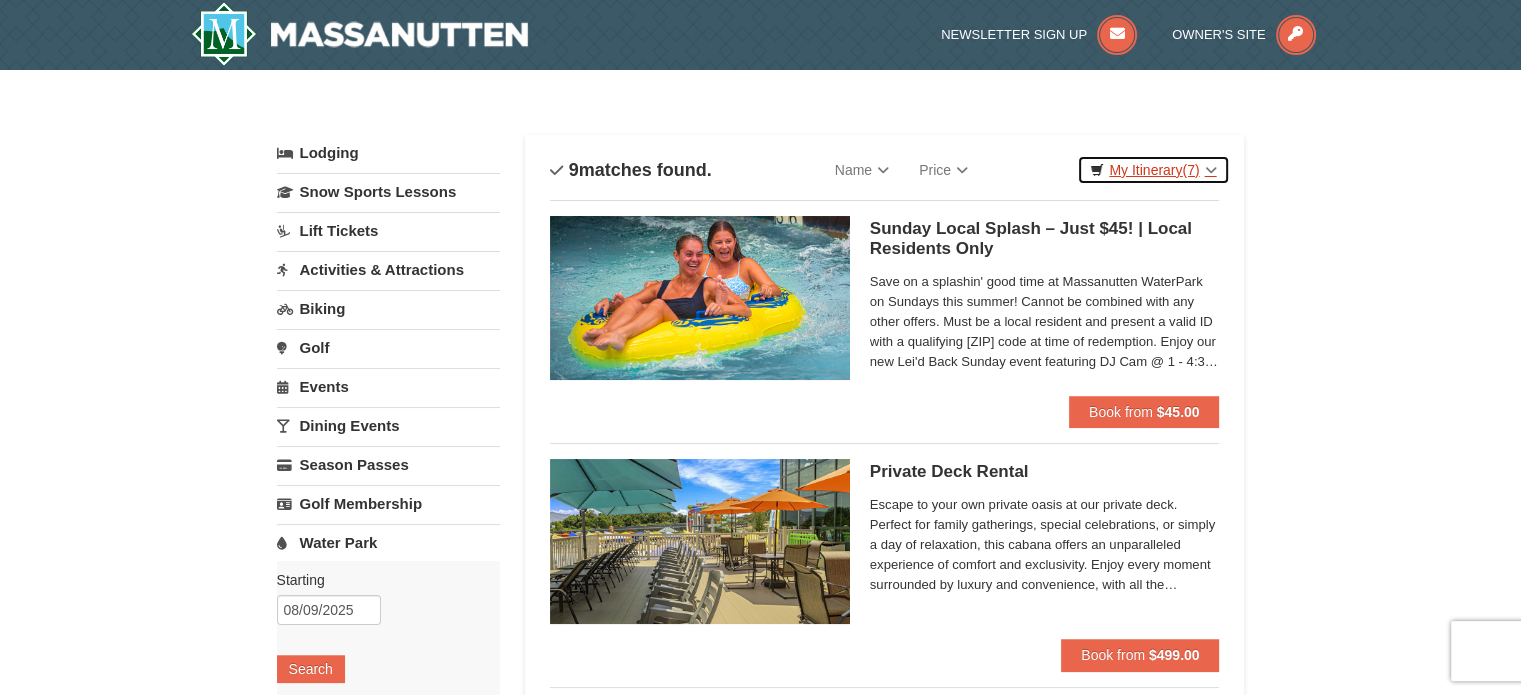click on "My Itinerary (7)" at bounding box center [1153, 170] 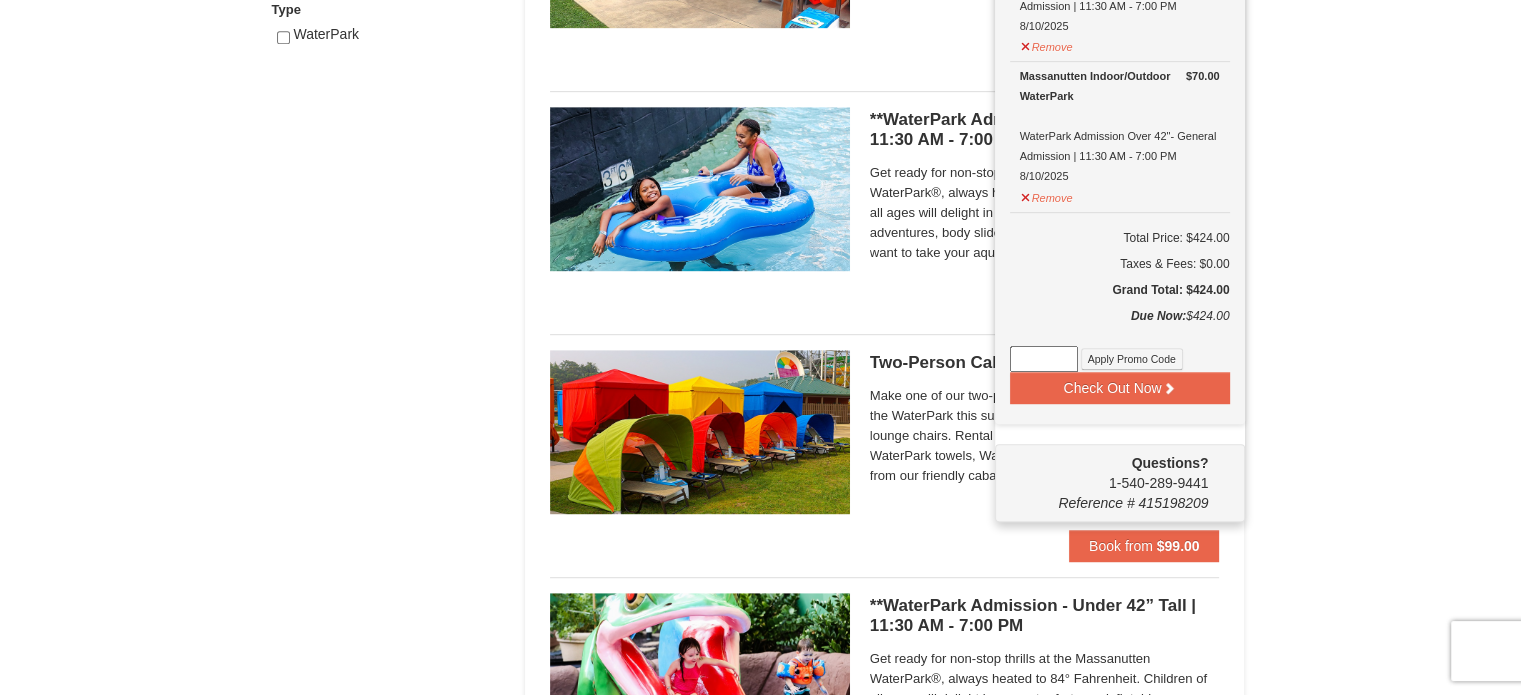 scroll, scrollTop: 1061, scrollLeft: 0, axis: vertical 